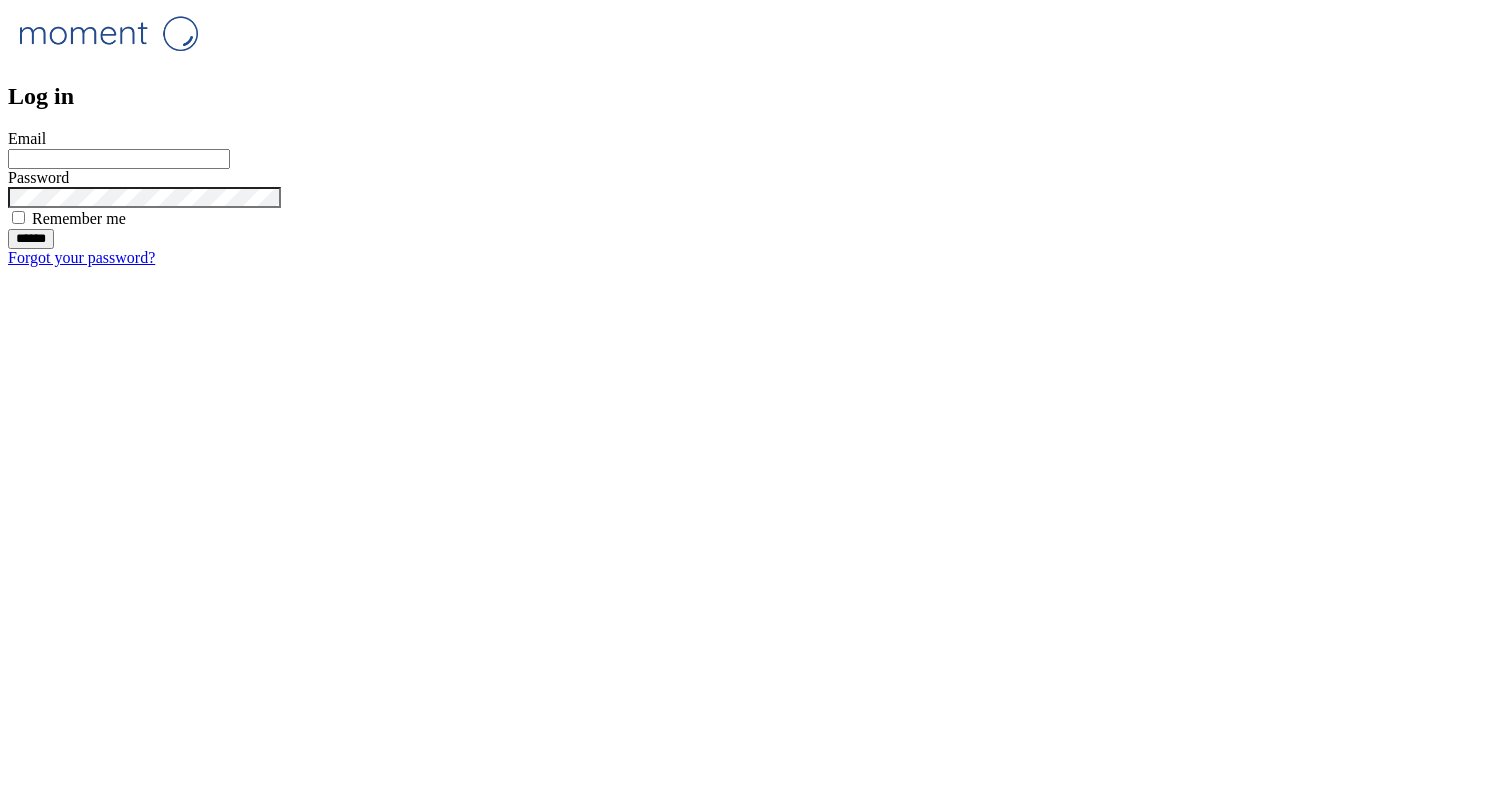 scroll, scrollTop: 0, scrollLeft: 0, axis: both 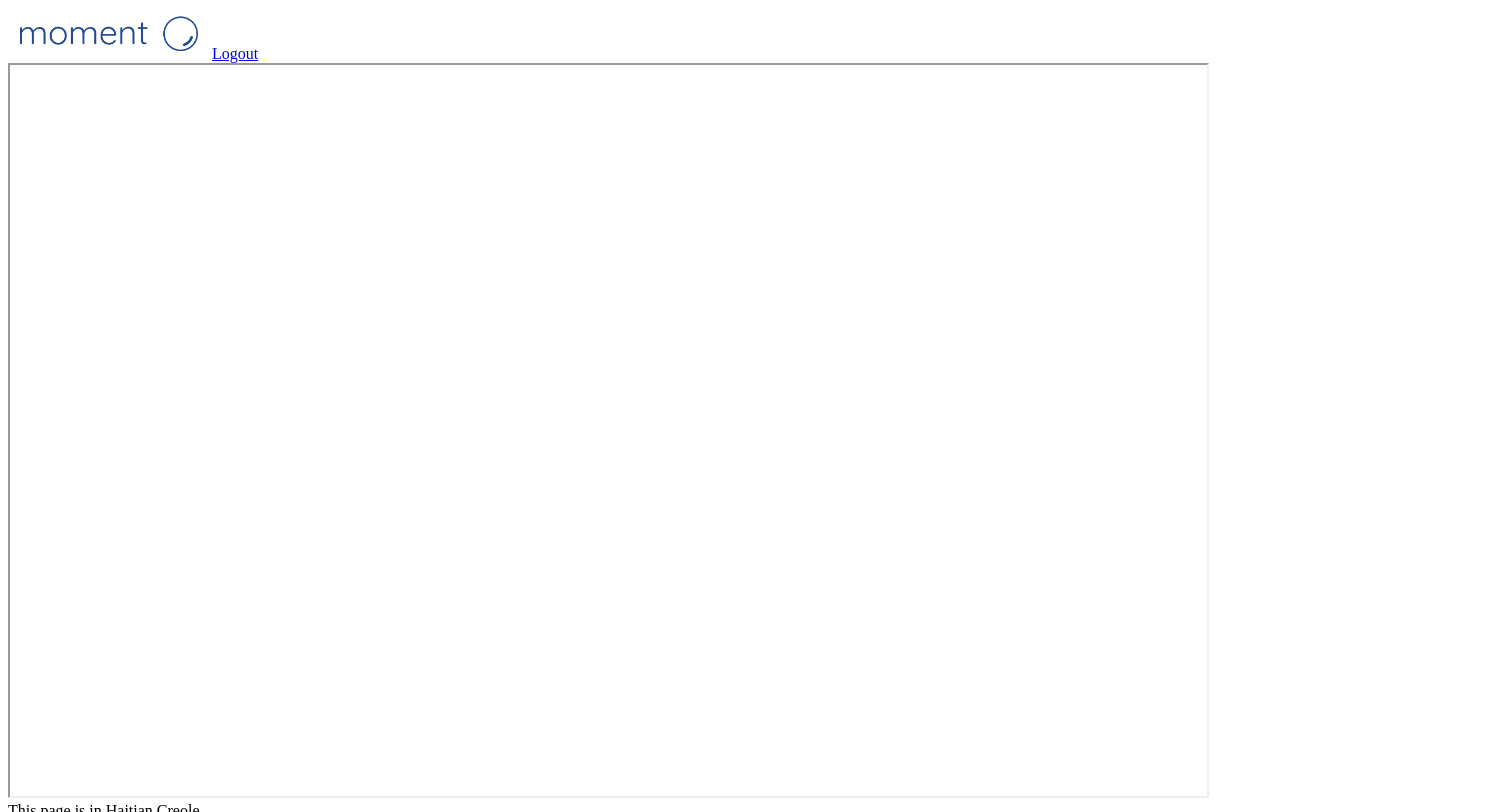 click at bounding box center (748, 802) 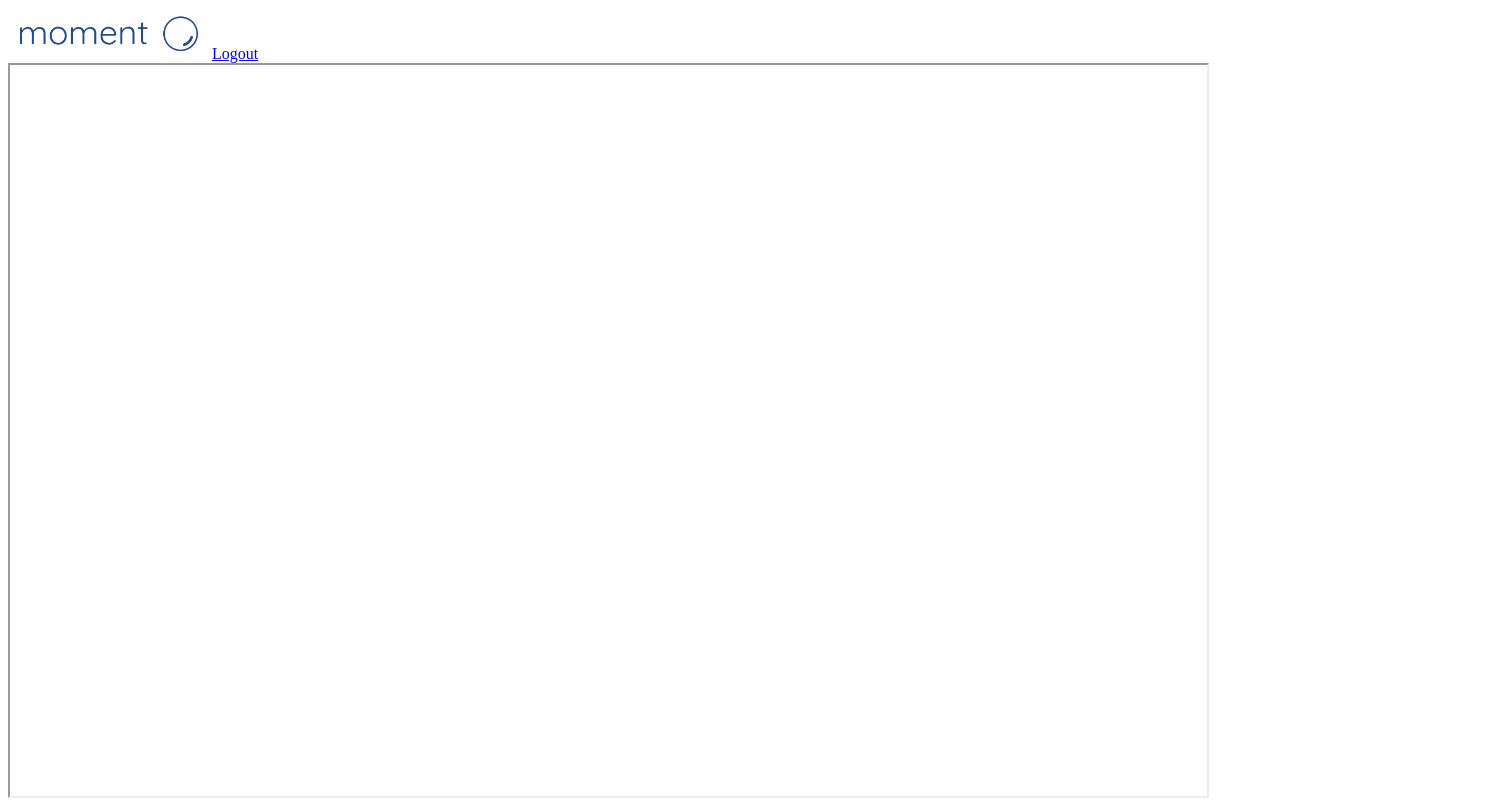 click on "Logout" at bounding box center [748, 35] 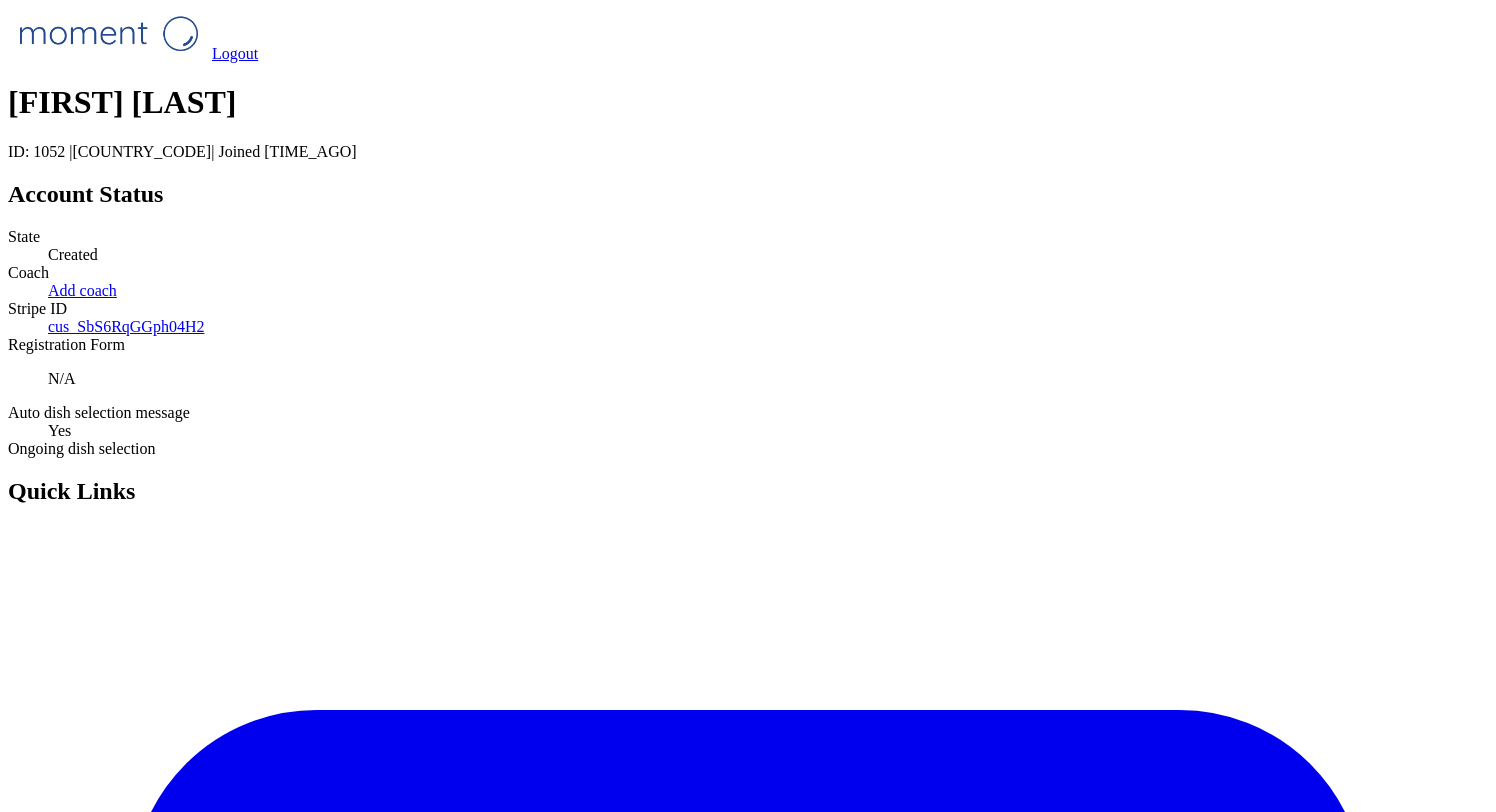 scroll, scrollTop: 0, scrollLeft: 0, axis: both 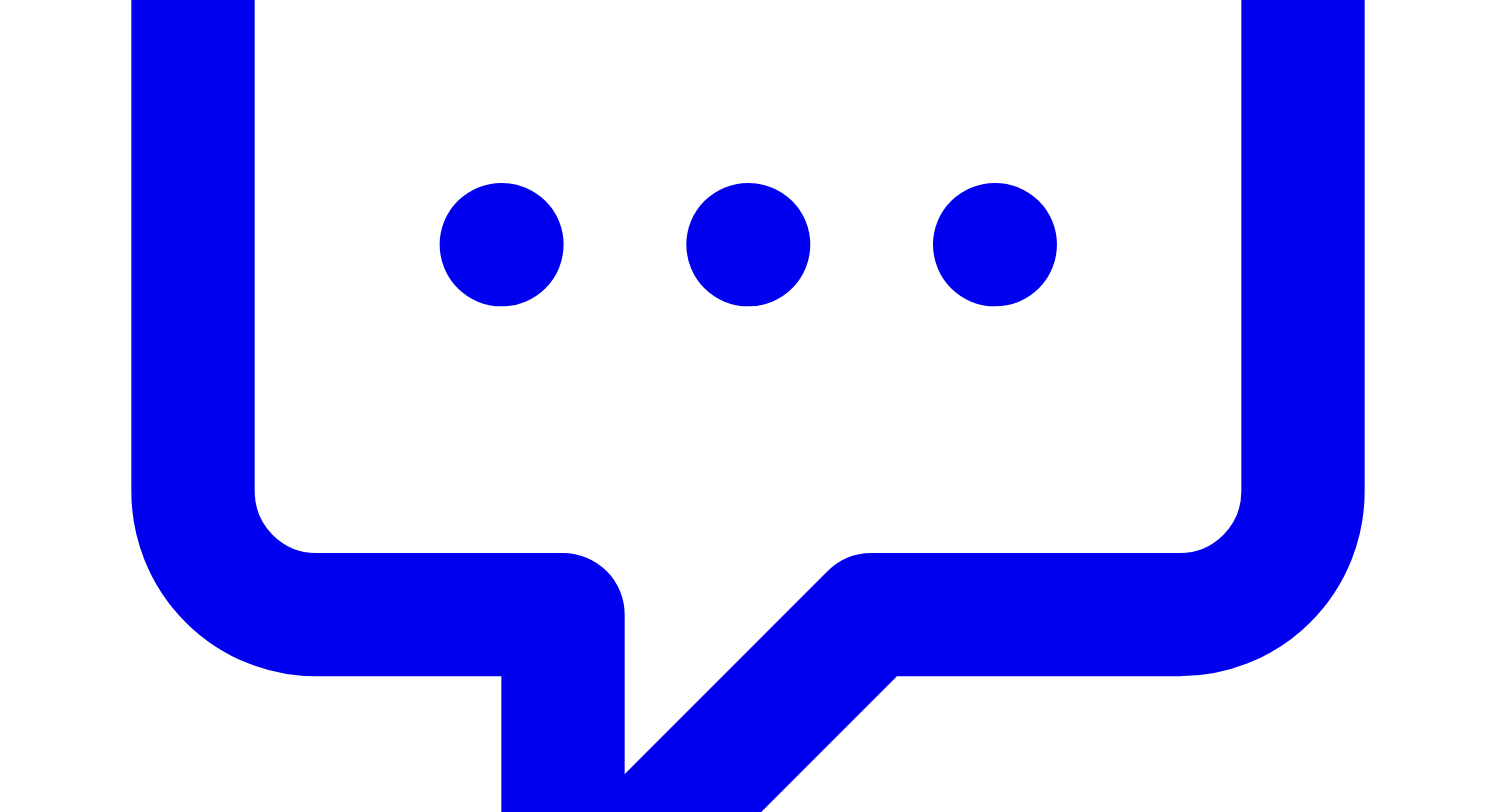 click on "Vegetable stir fry(1)" at bounding box center [379, 10682] 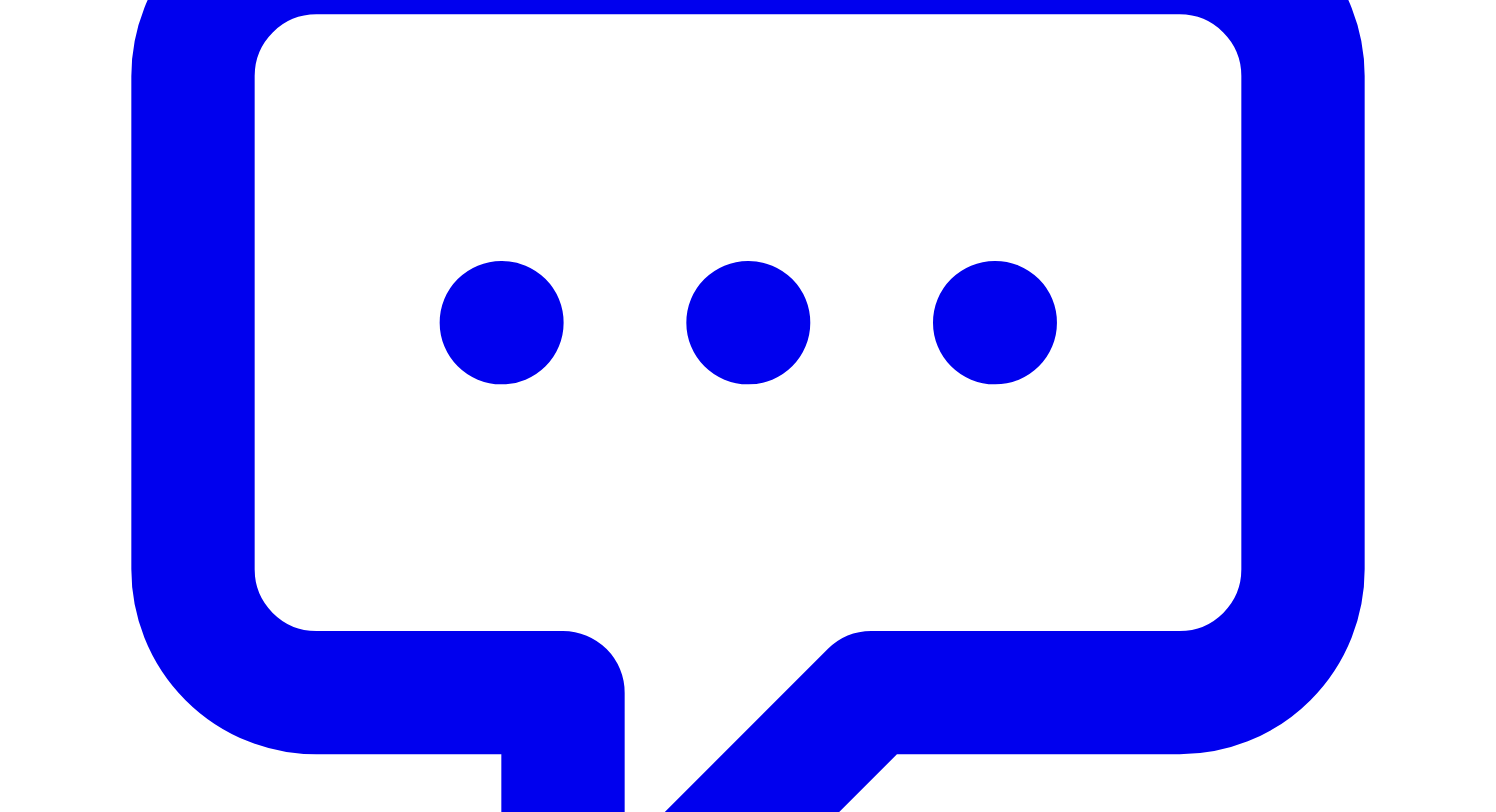 scroll, scrollTop: 820, scrollLeft: 0, axis: vertical 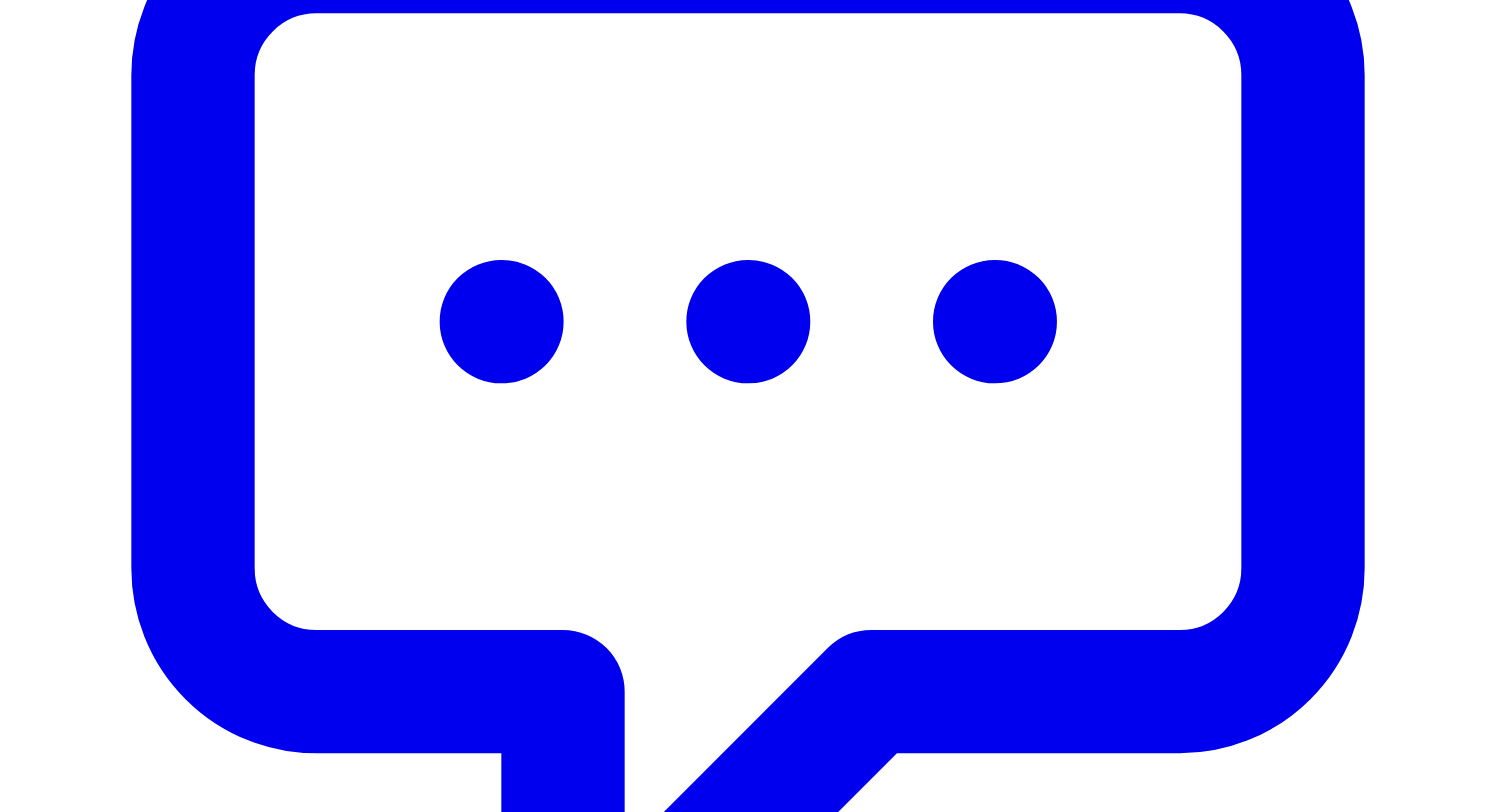 click on "Vegetable stir fry" at bounding box center (66, 10592) 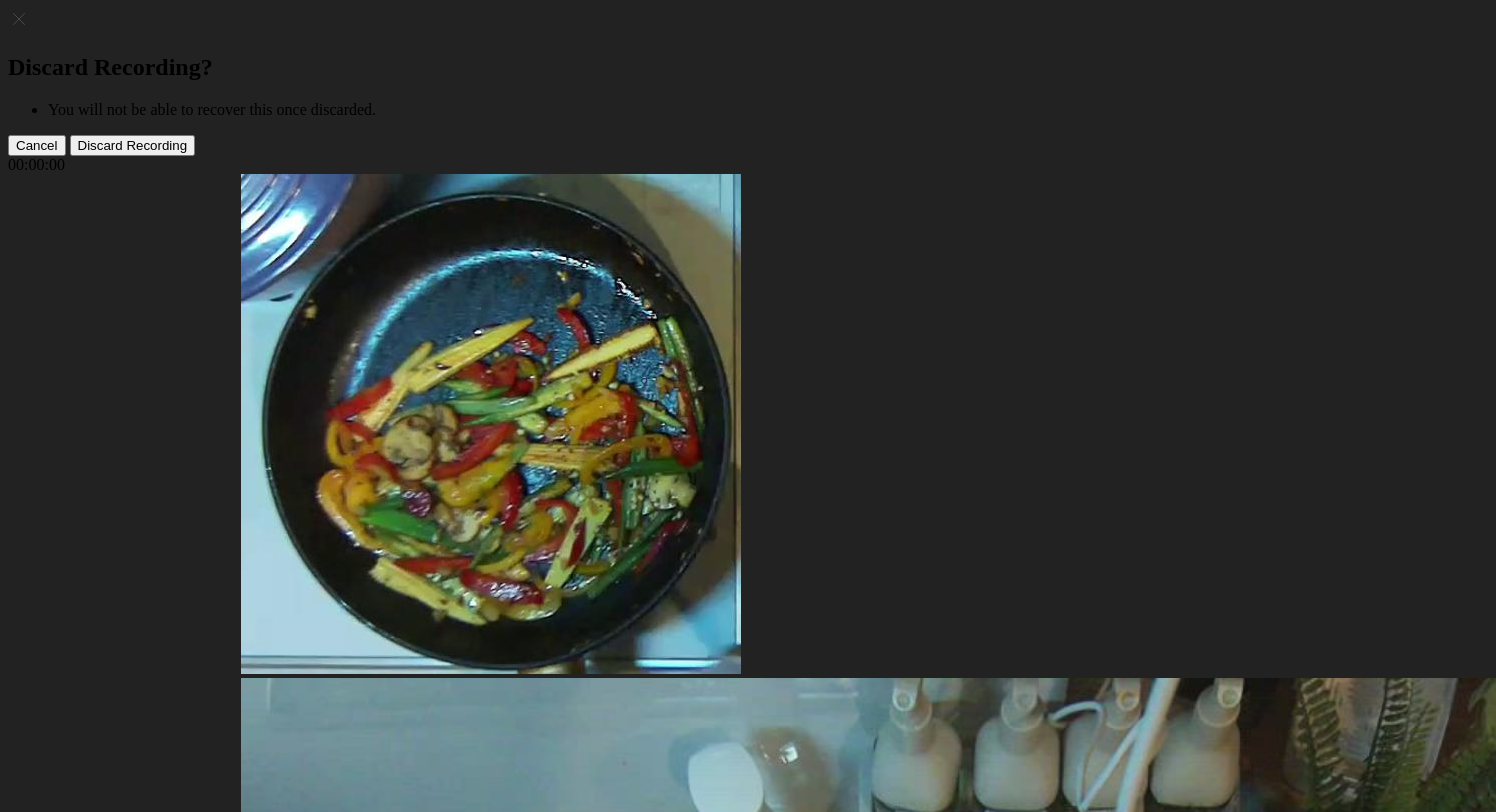 scroll, scrollTop: 0, scrollLeft: 0, axis: both 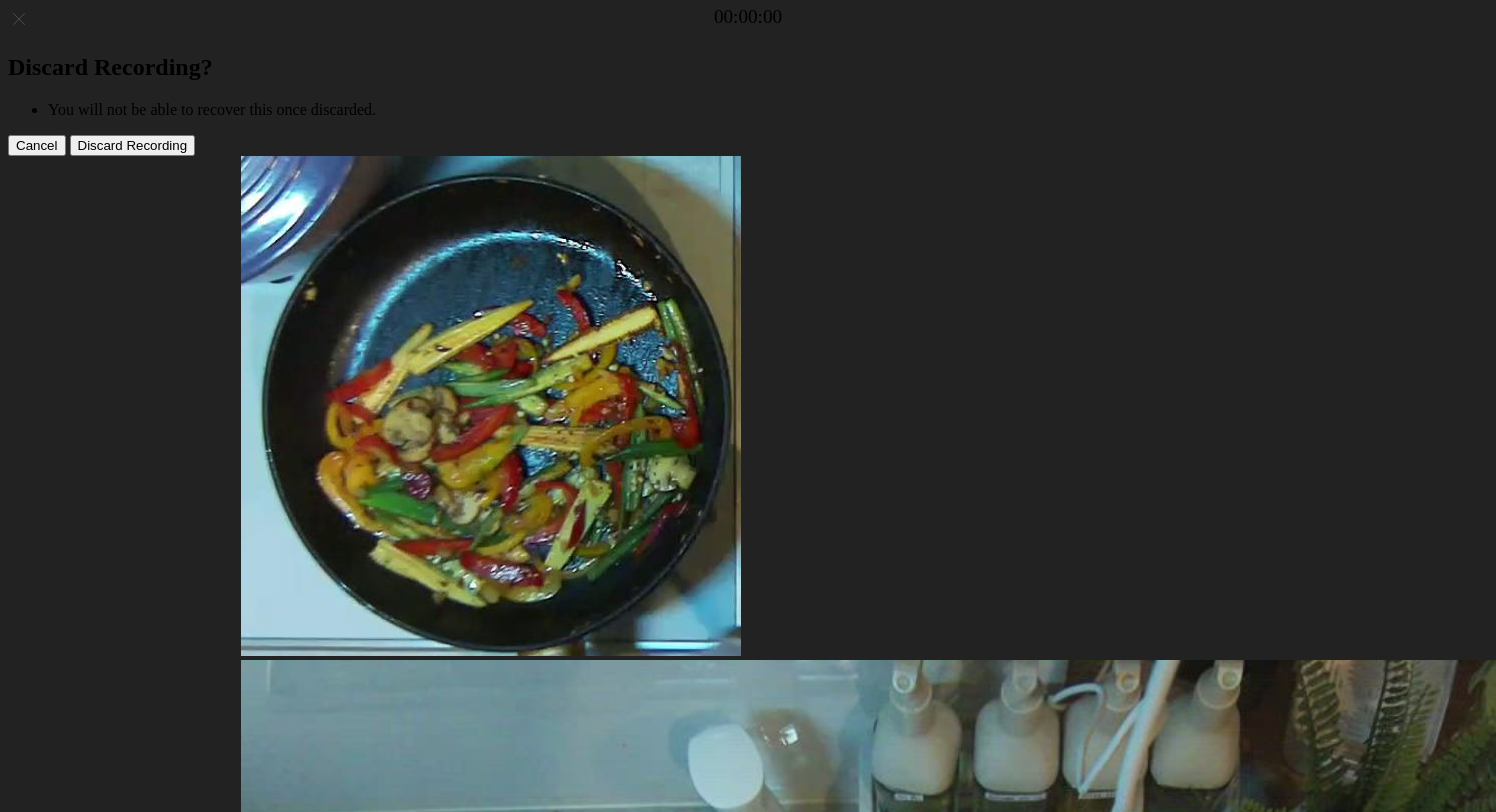 click at bounding box center [748, 156] 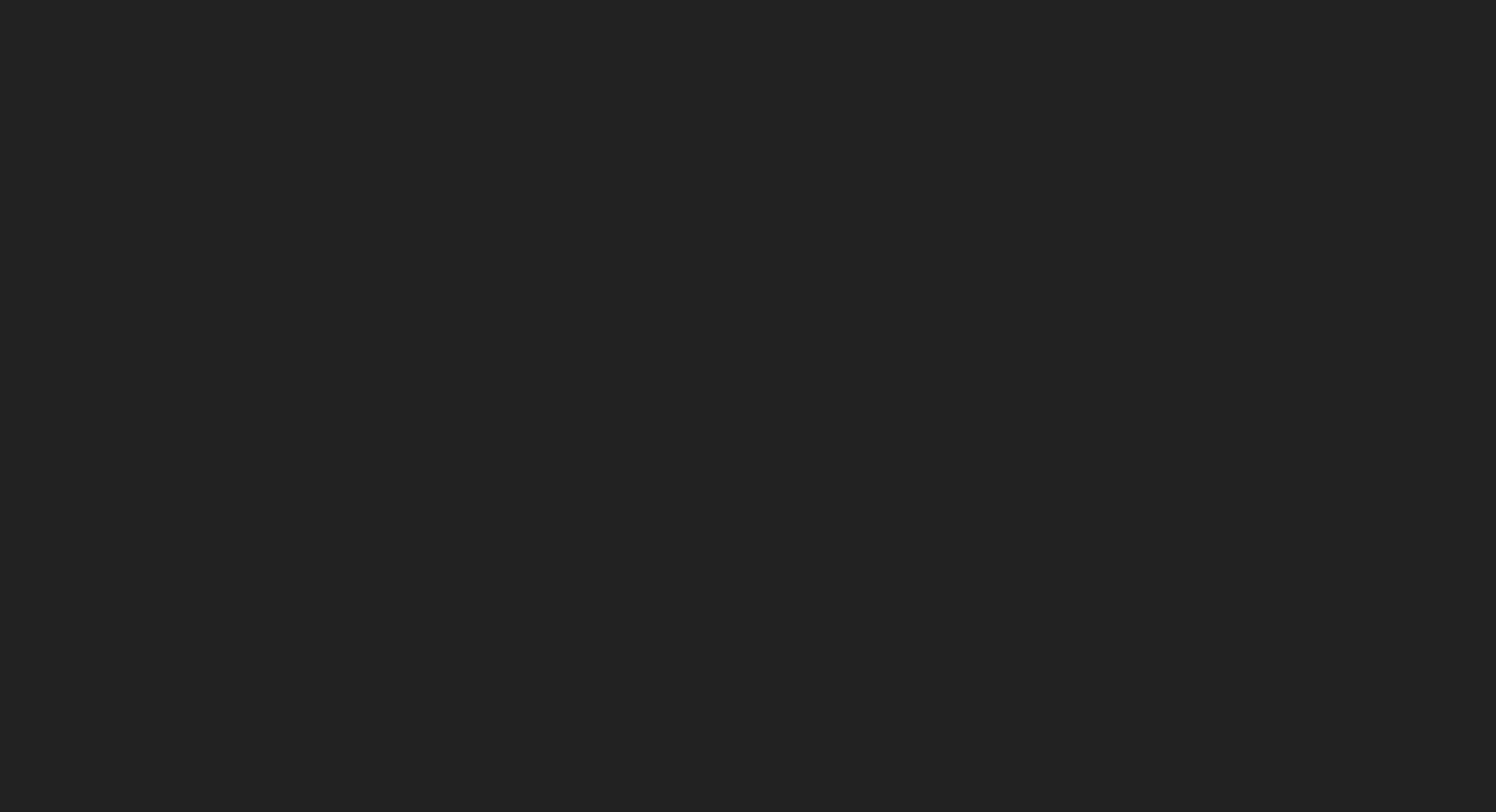 scroll, scrollTop: 0, scrollLeft: 0, axis: both 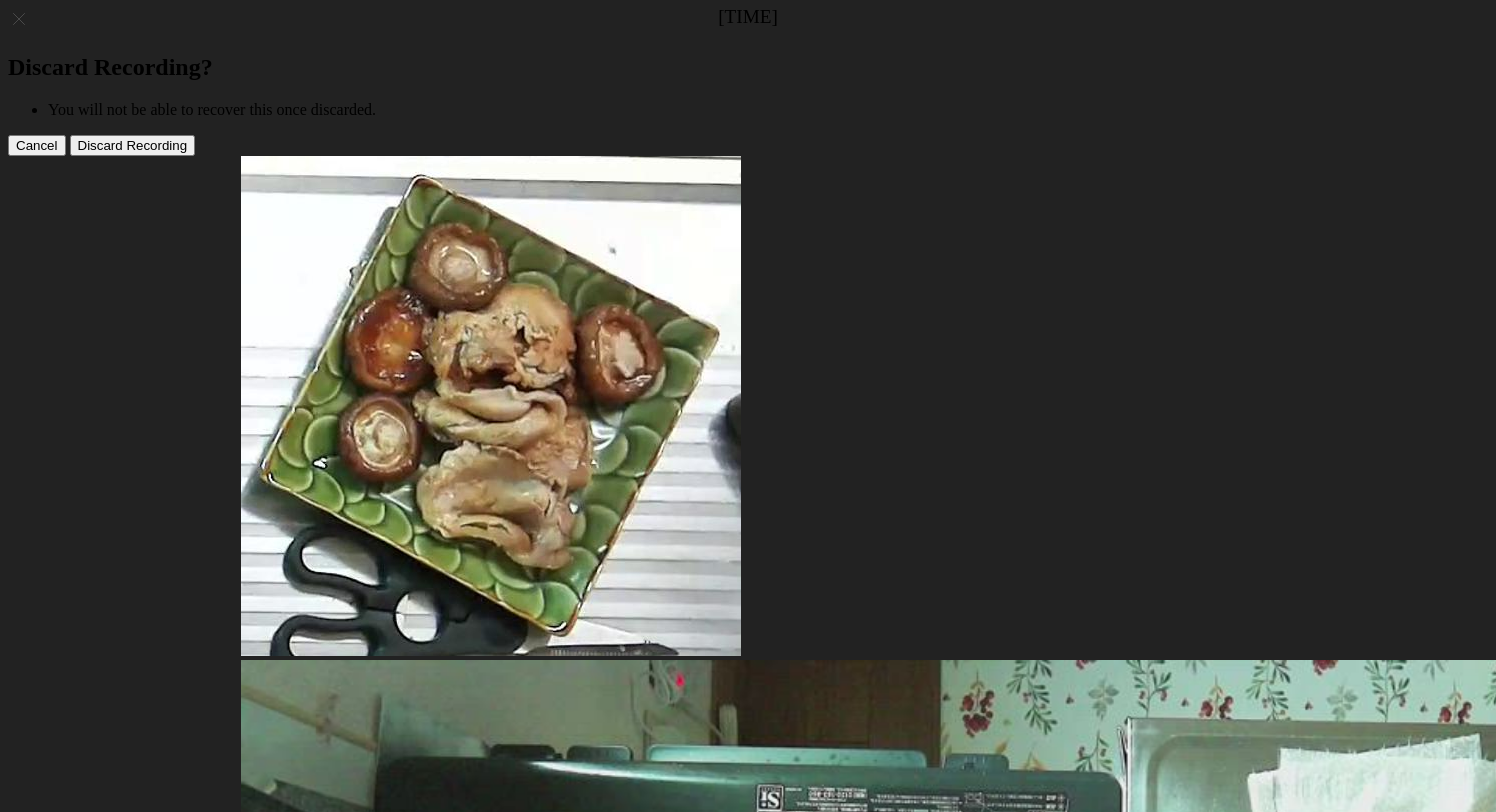 click at bounding box center (275, 1684) 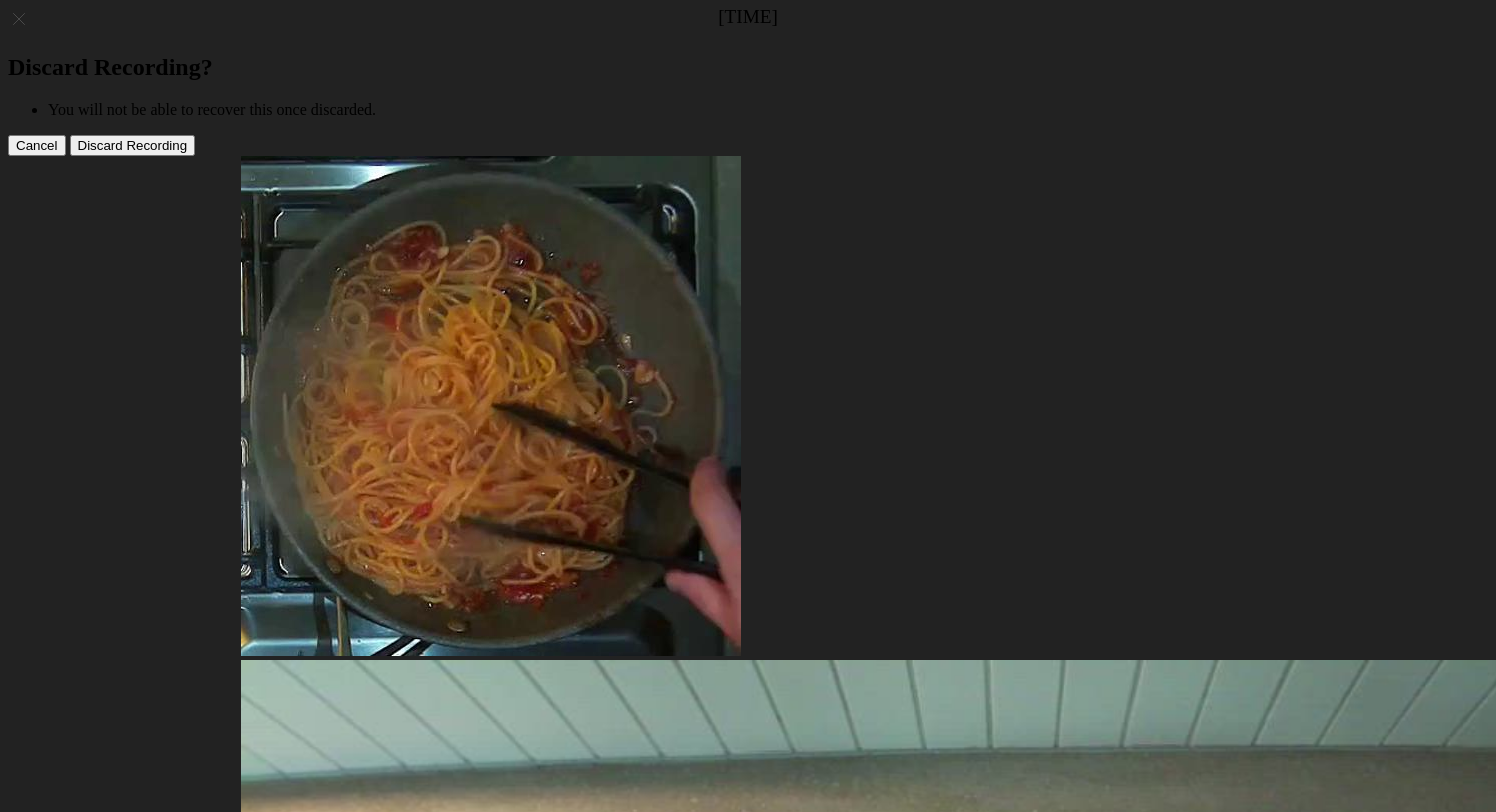 scroll, scrollTop: 0, scrollLeft: 0, axis: both 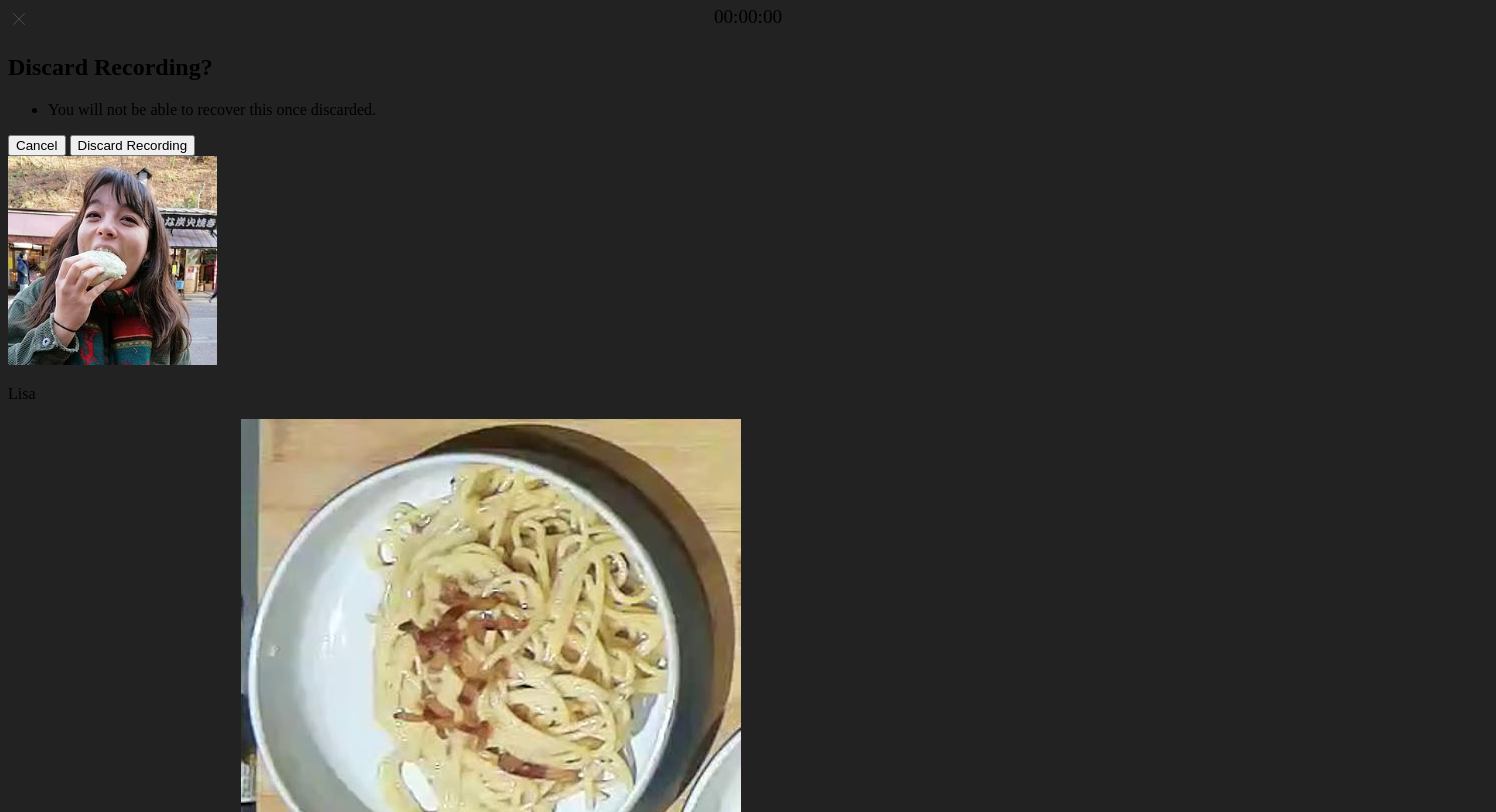click at bounding box center (275, 1947) 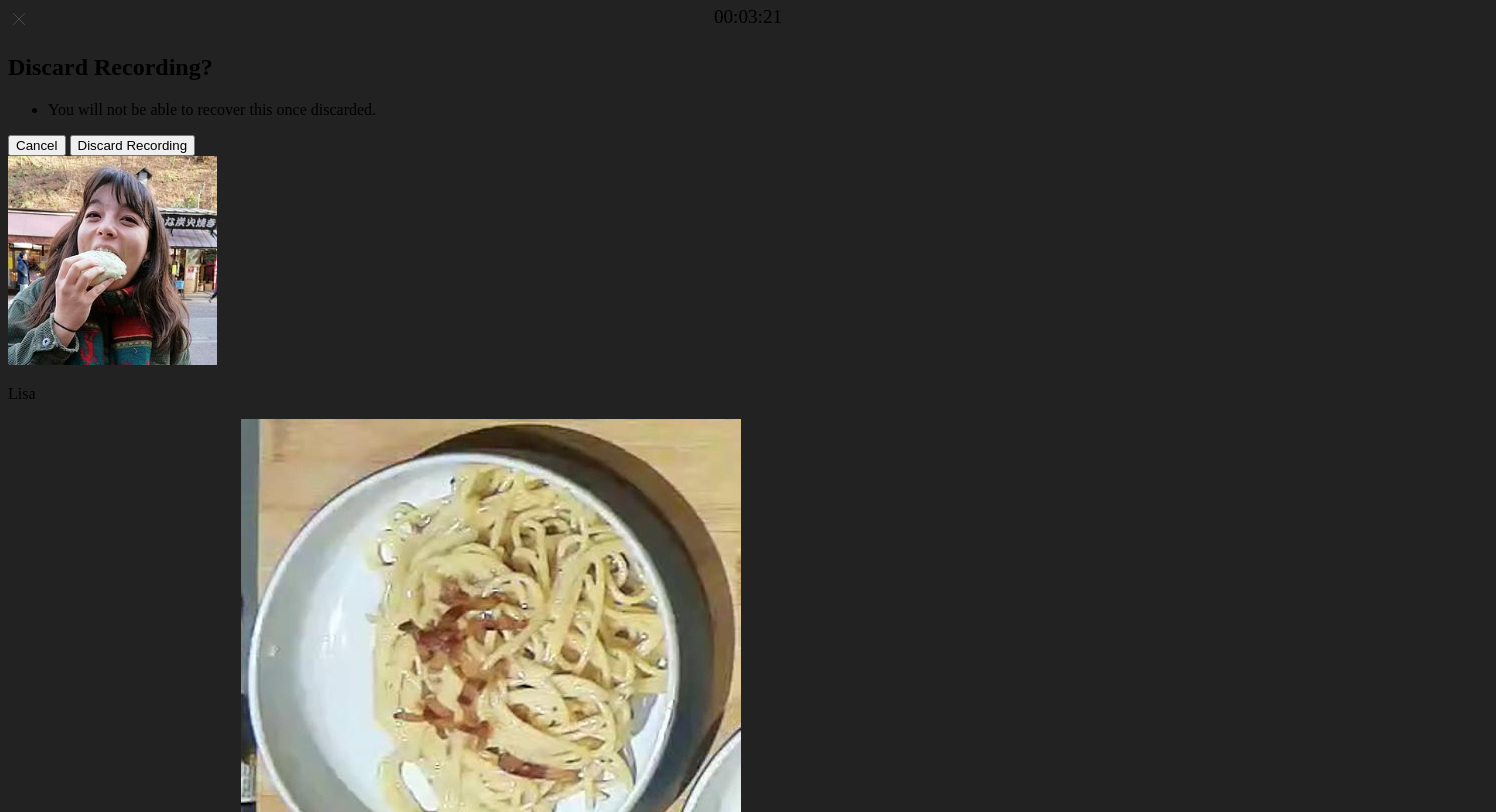 click at bounding box center [748, 1695] 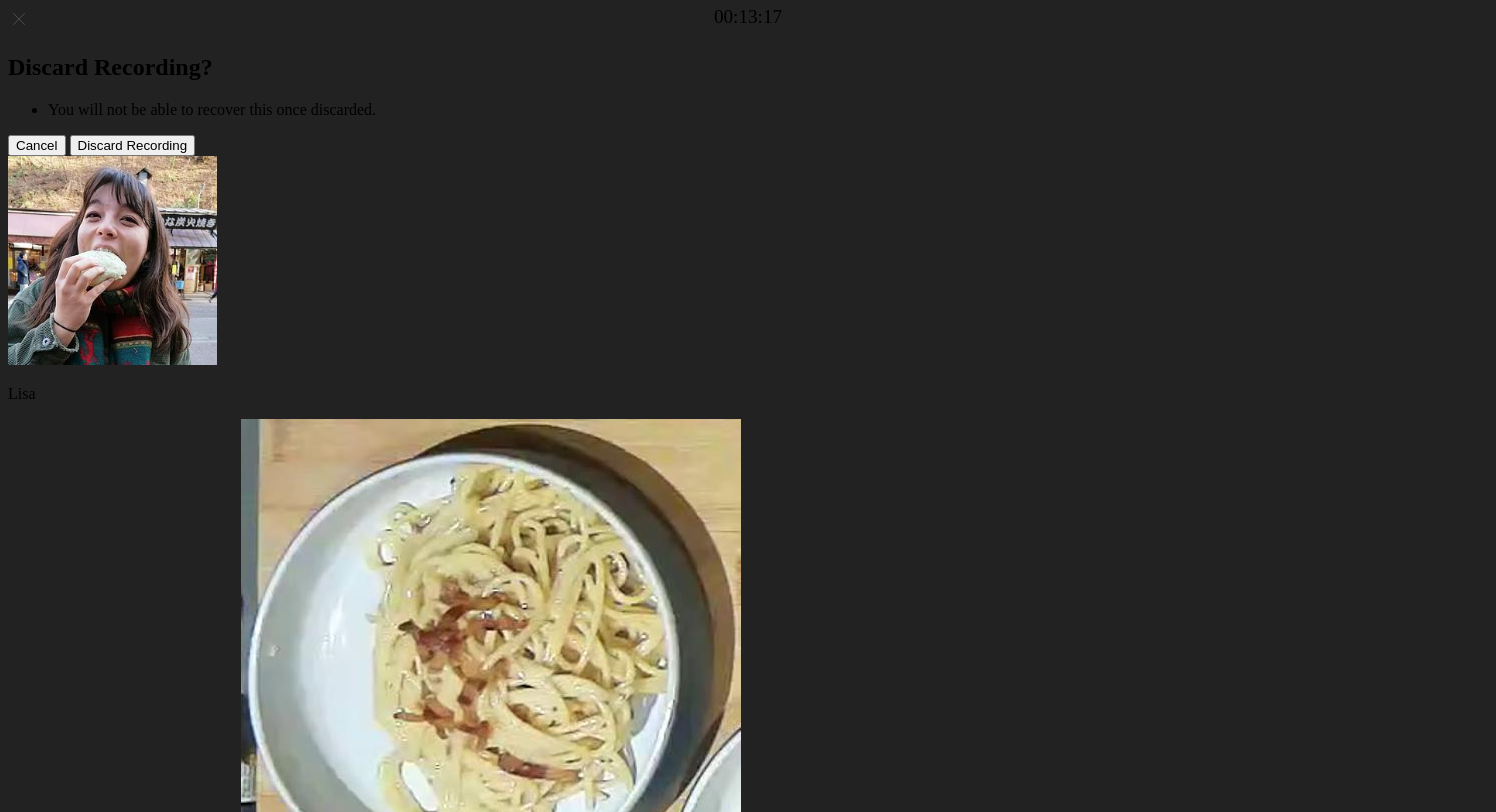 click at bounding box center (748, 1695) 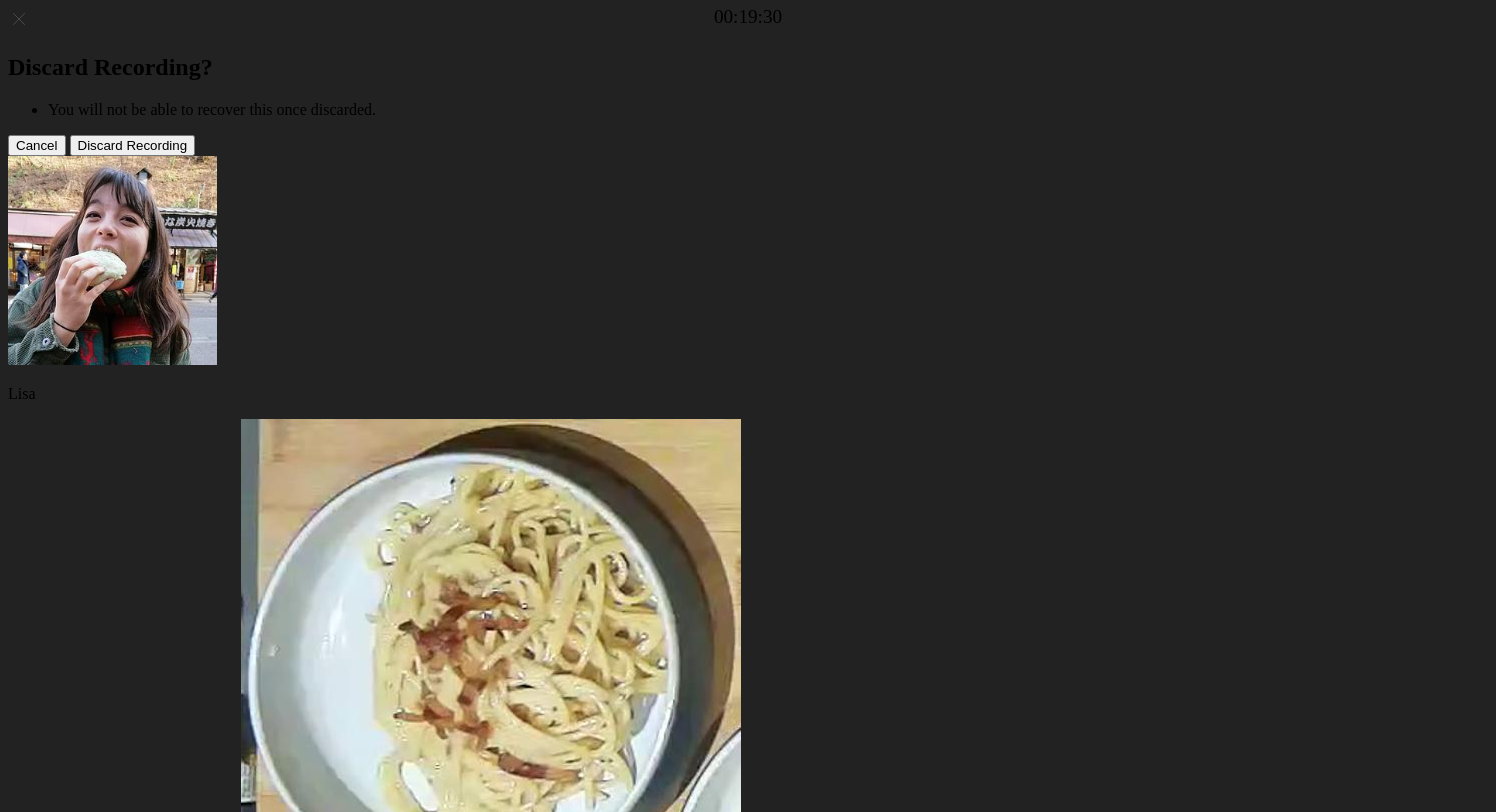 click on "01:42
03:40" at bounding box center [748, 1695] 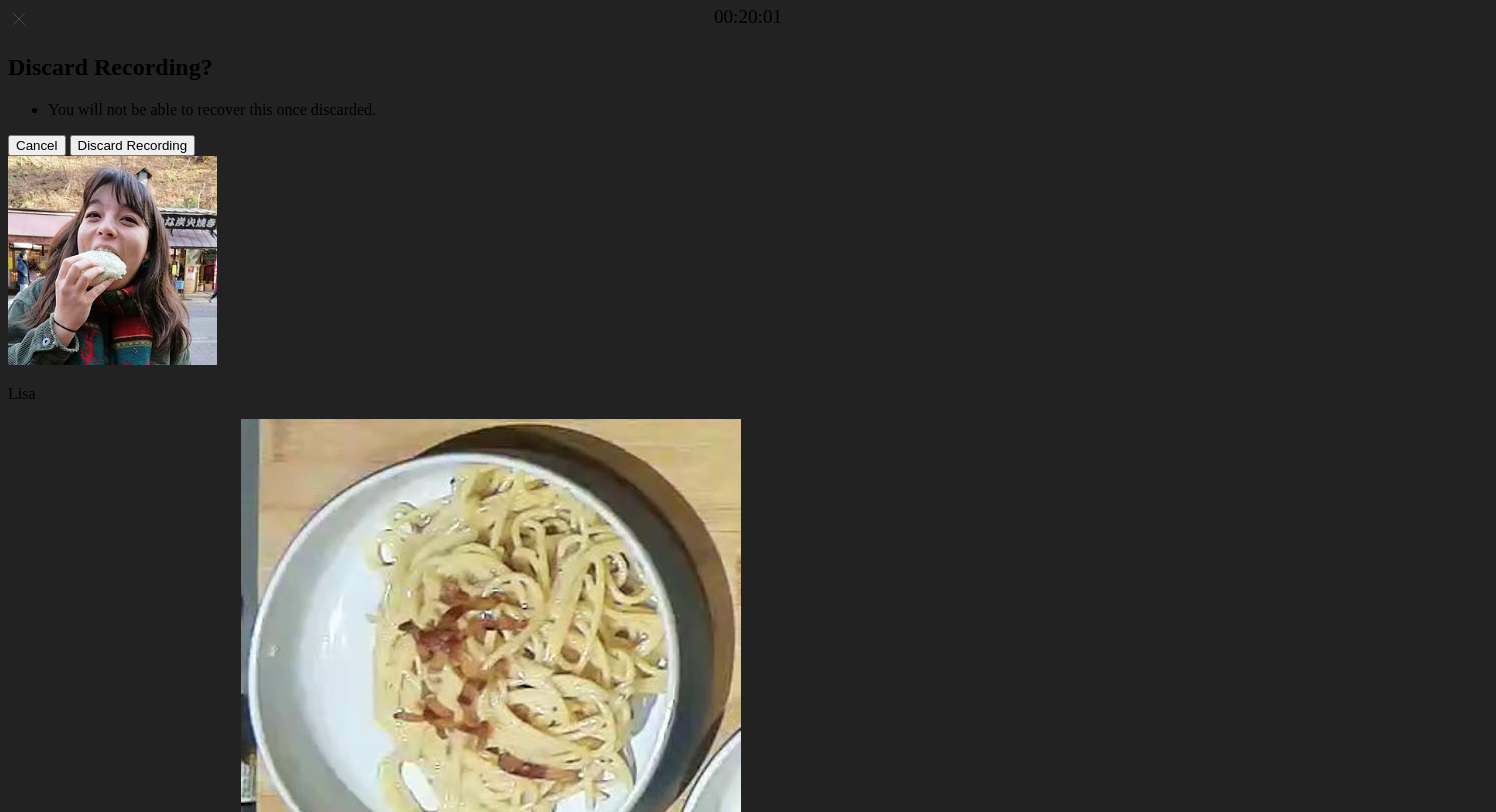 click at bounding box center [338, 1695] 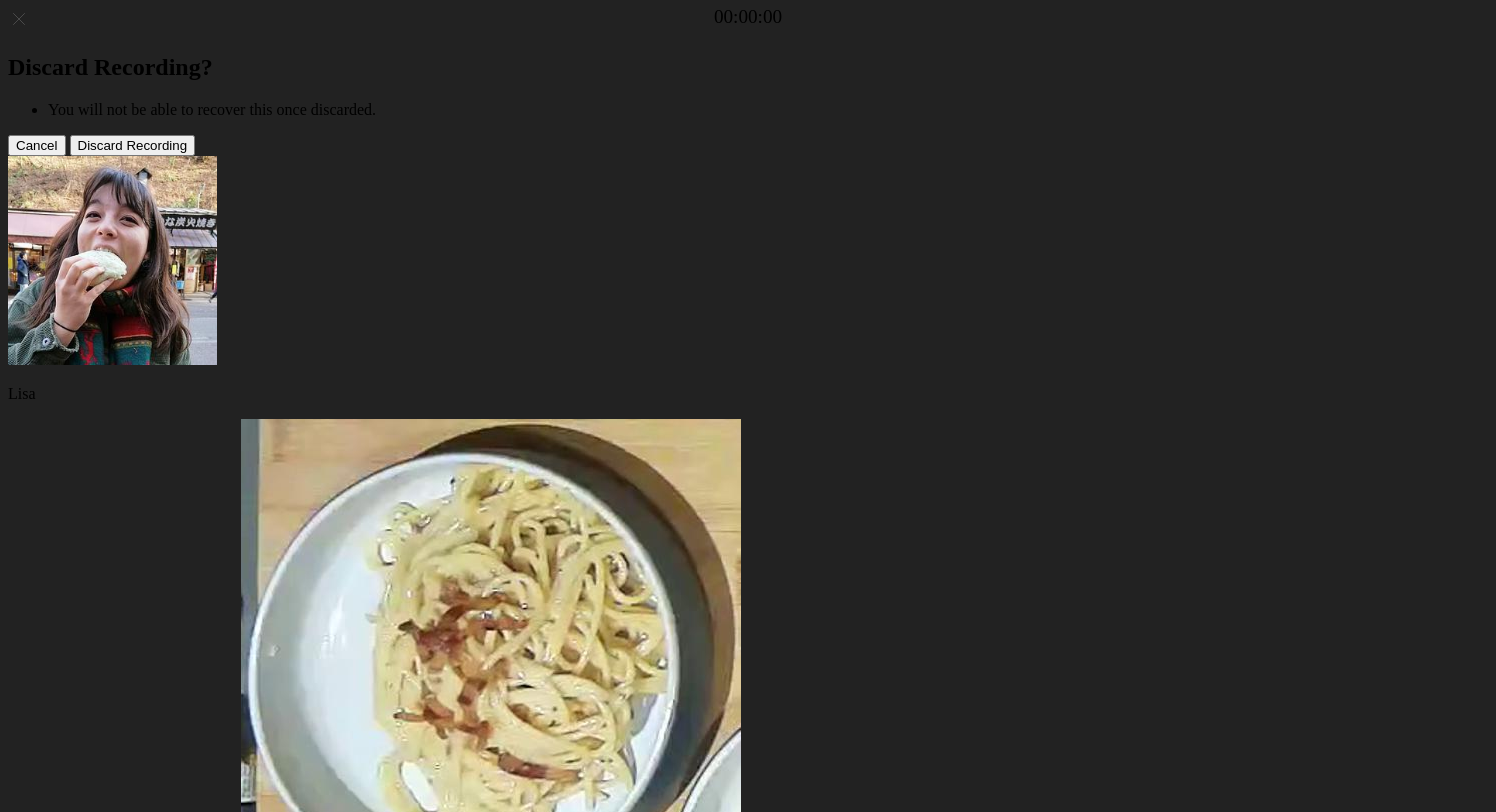 click at bounding box center [748, 1695] 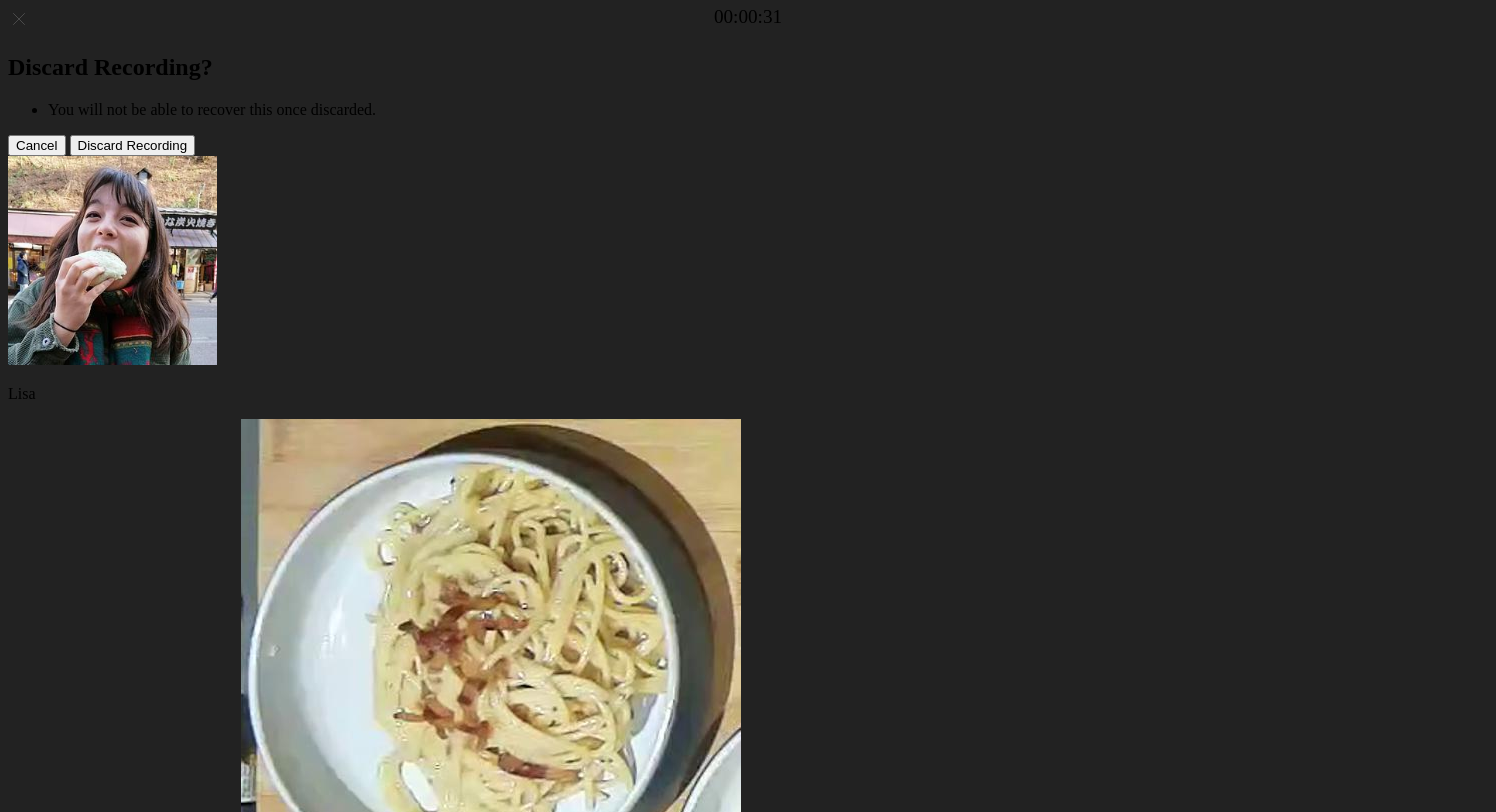 click at bounding box center [248, 1695] 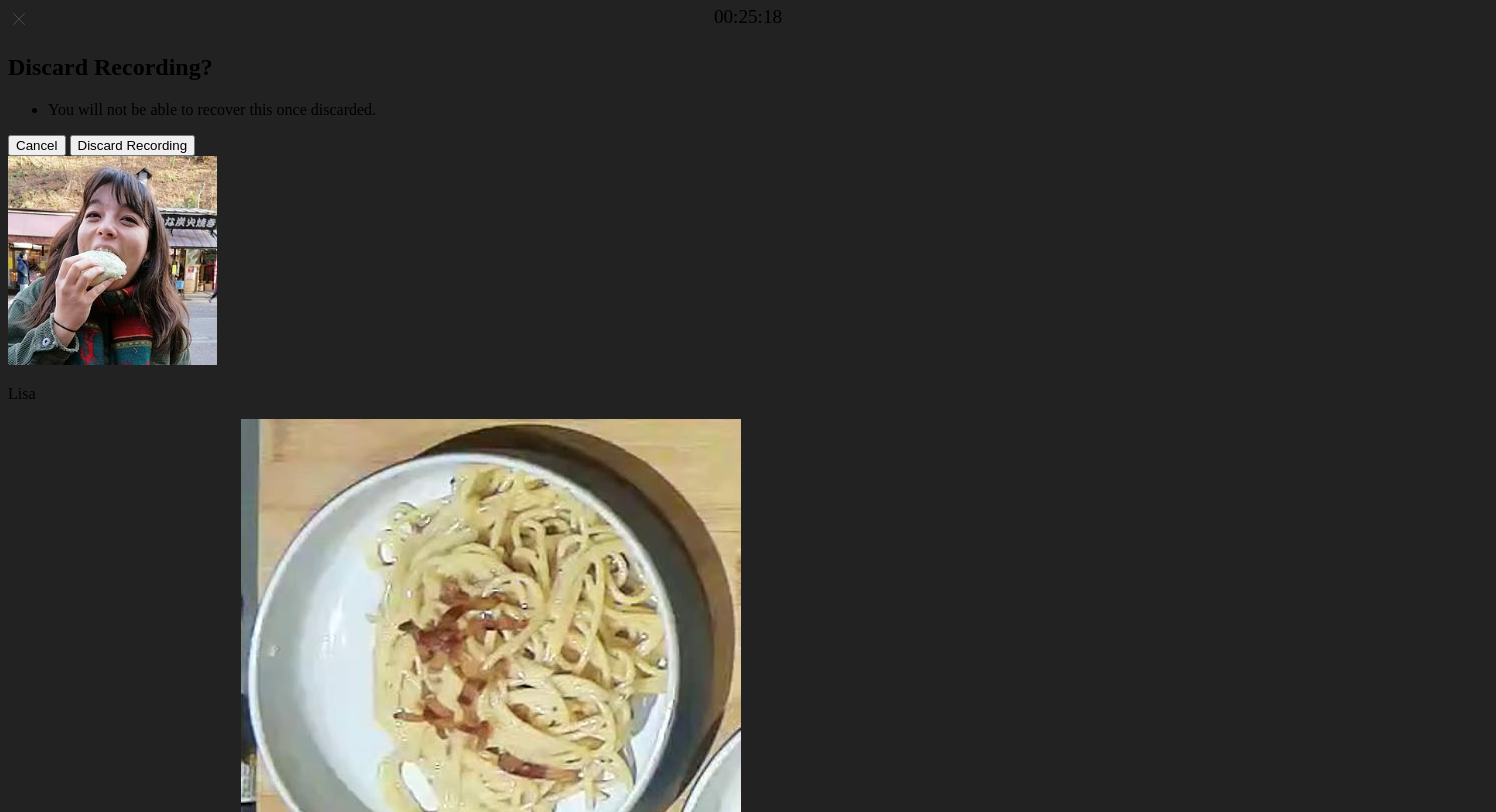 click at bounding box center (258, 1695) 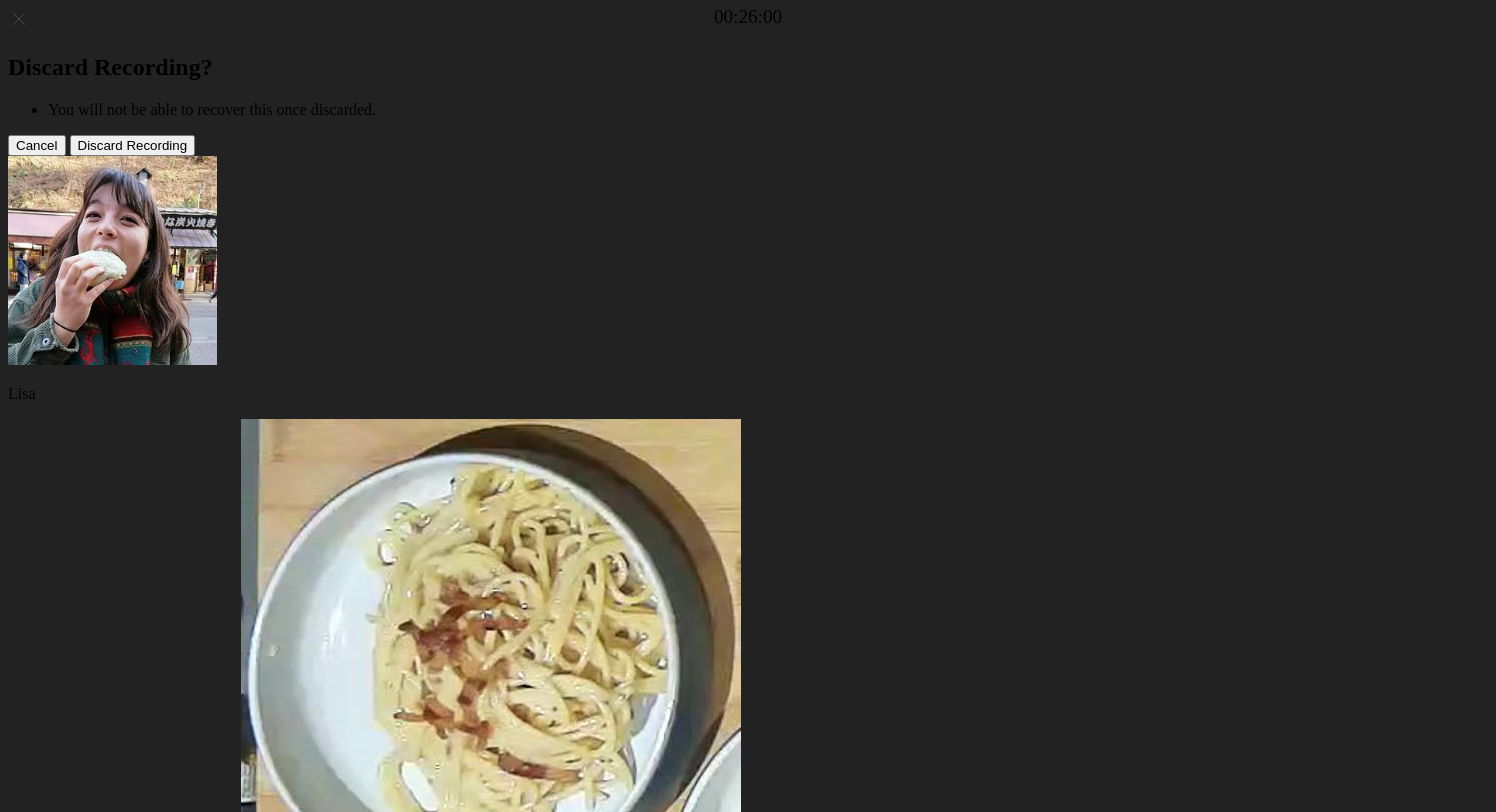 click at bounding box center (748, 1695) 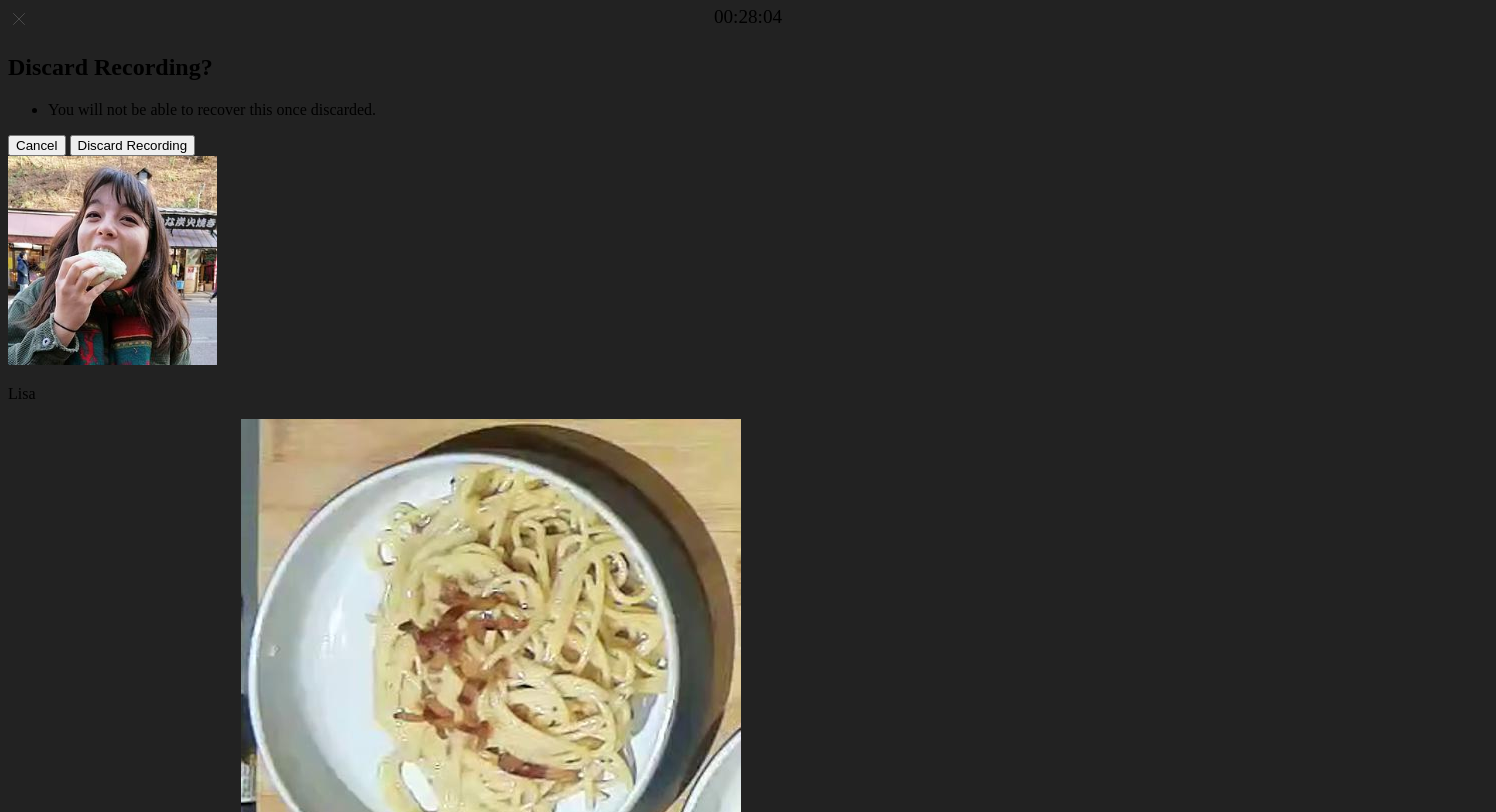 click at bounding box center (268, 1695) 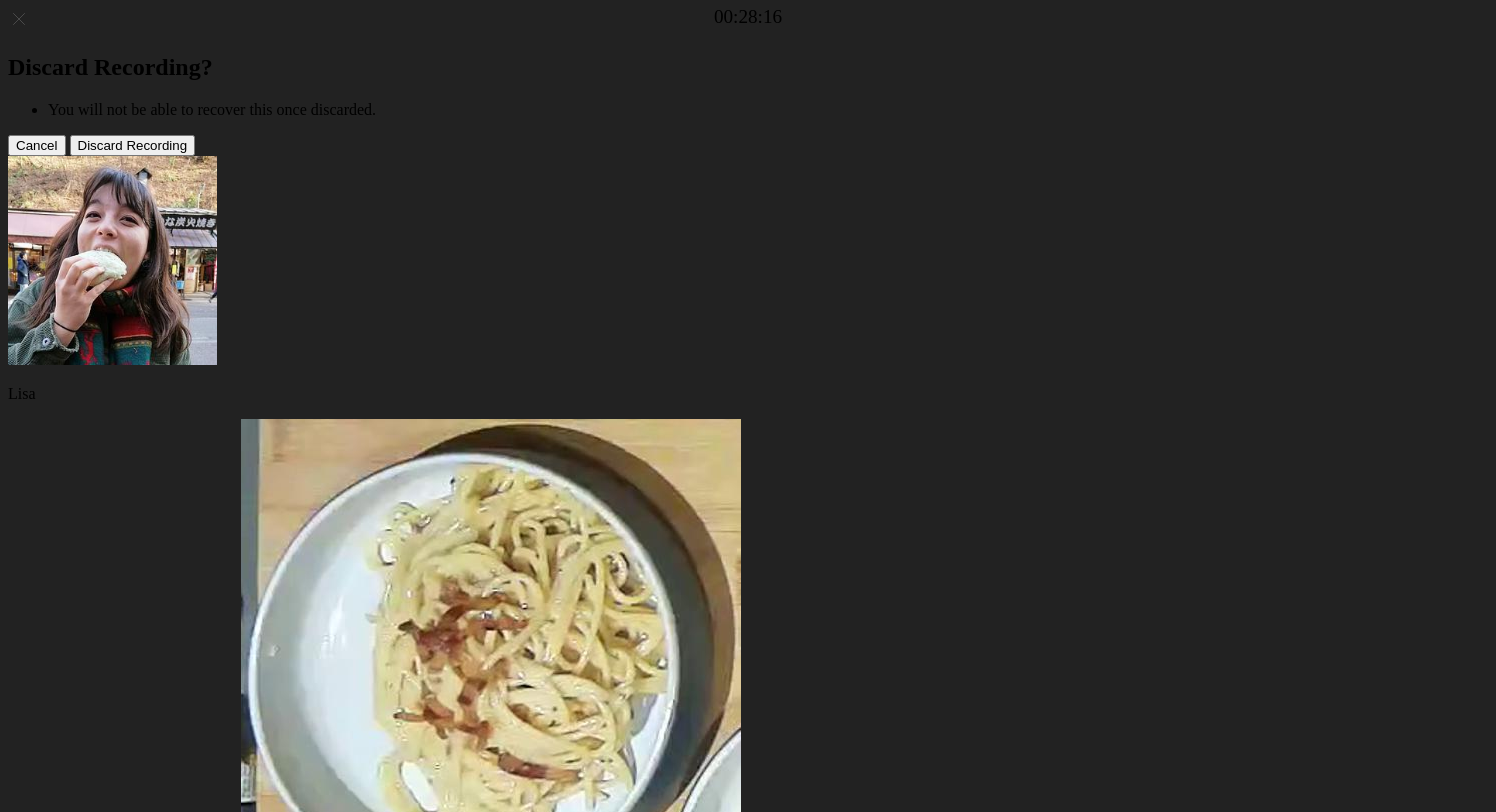 click at bounding box center (748, 1695) 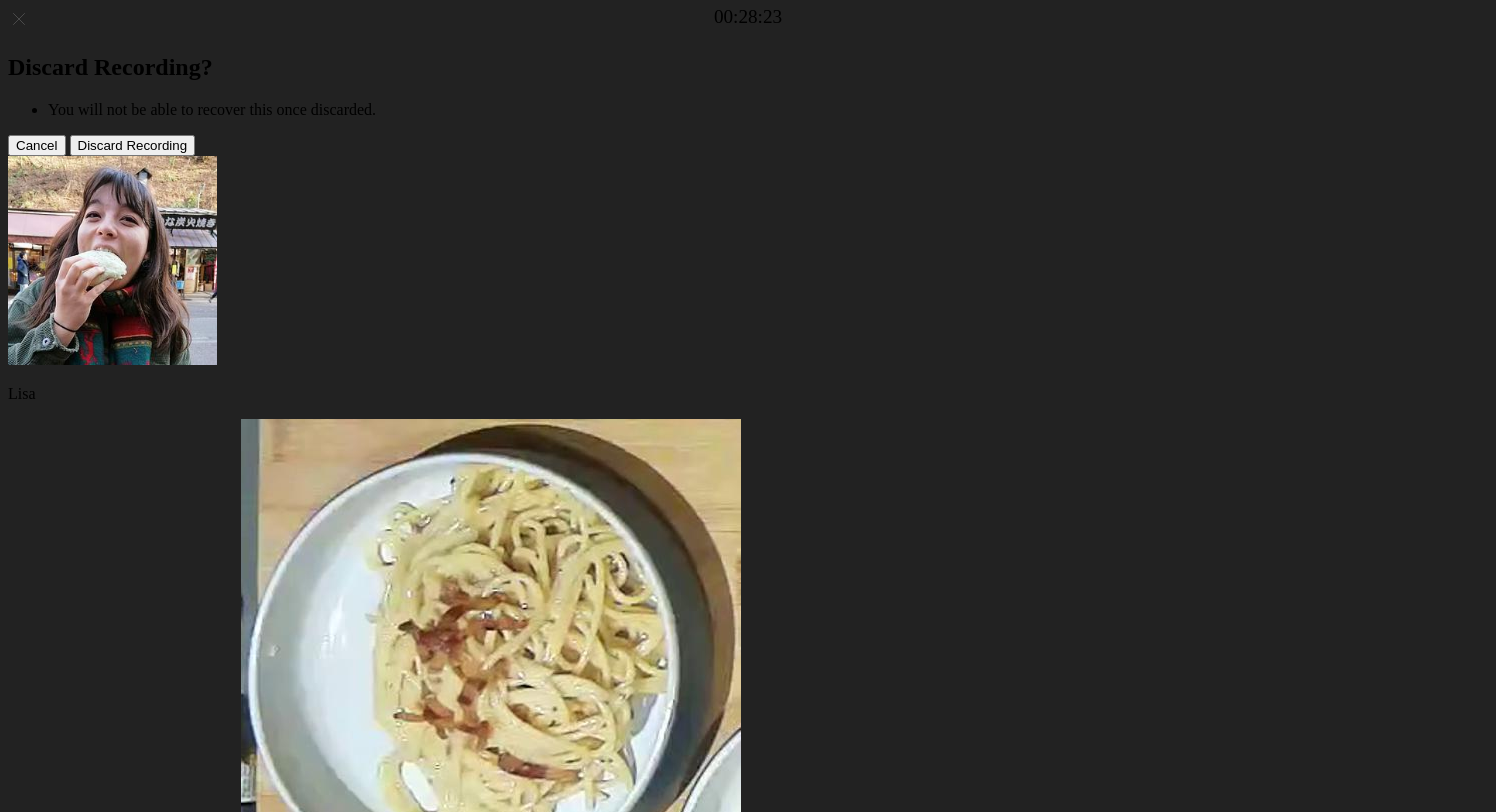 click at bounding box center (748, 1695) 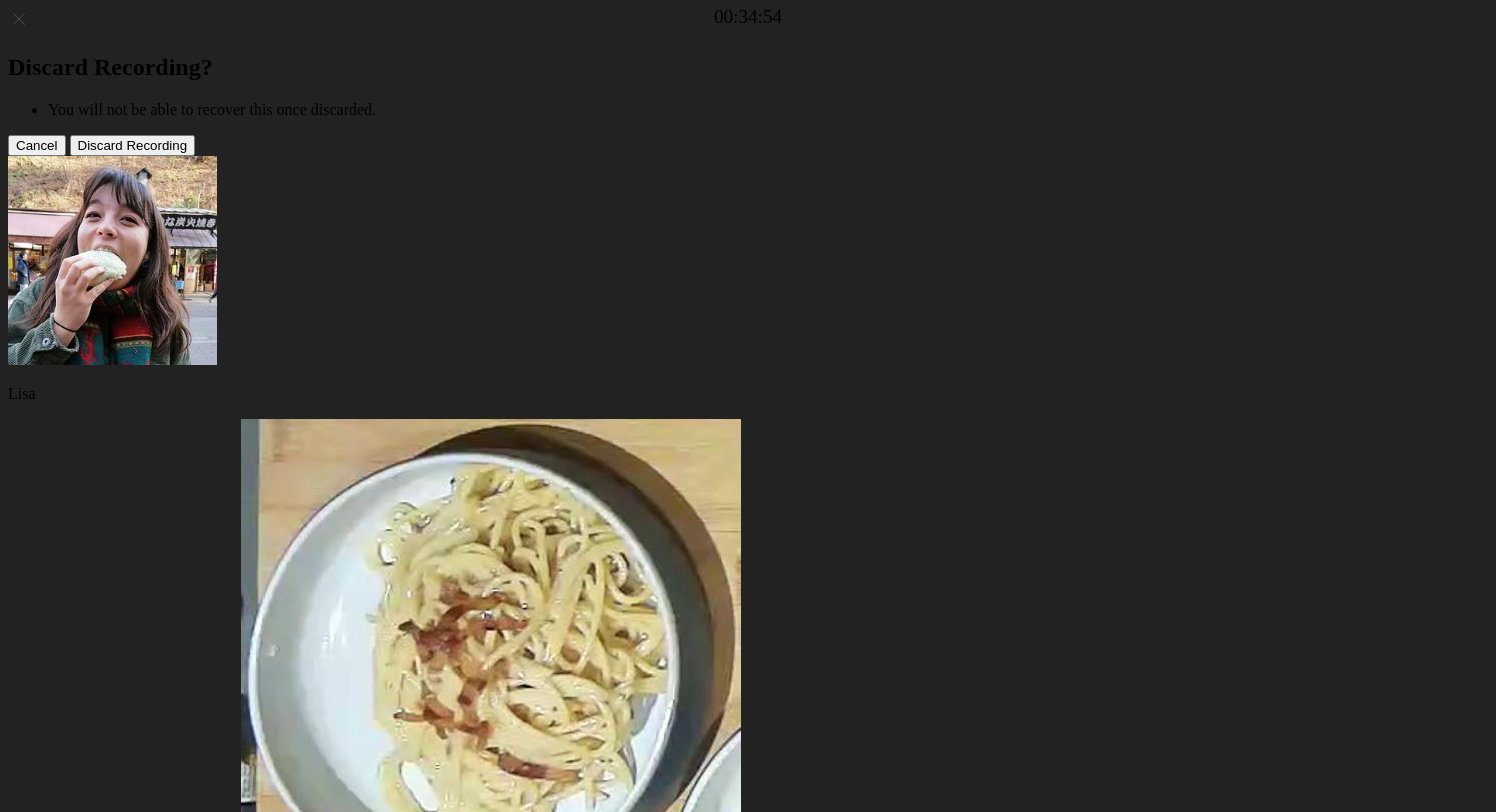 click at bounding box center [748, 1695] 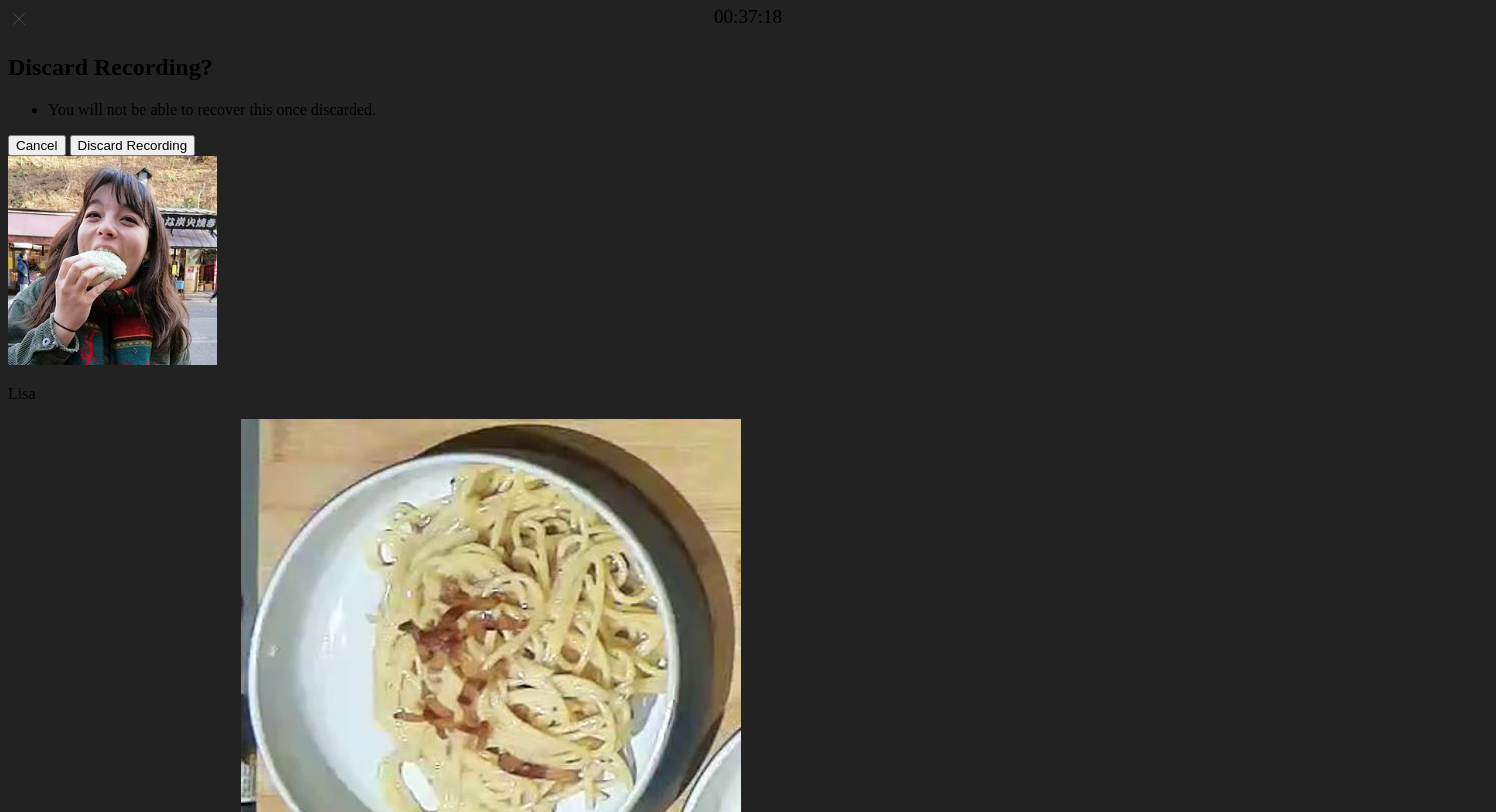 click at bounding box center (748, 1695) 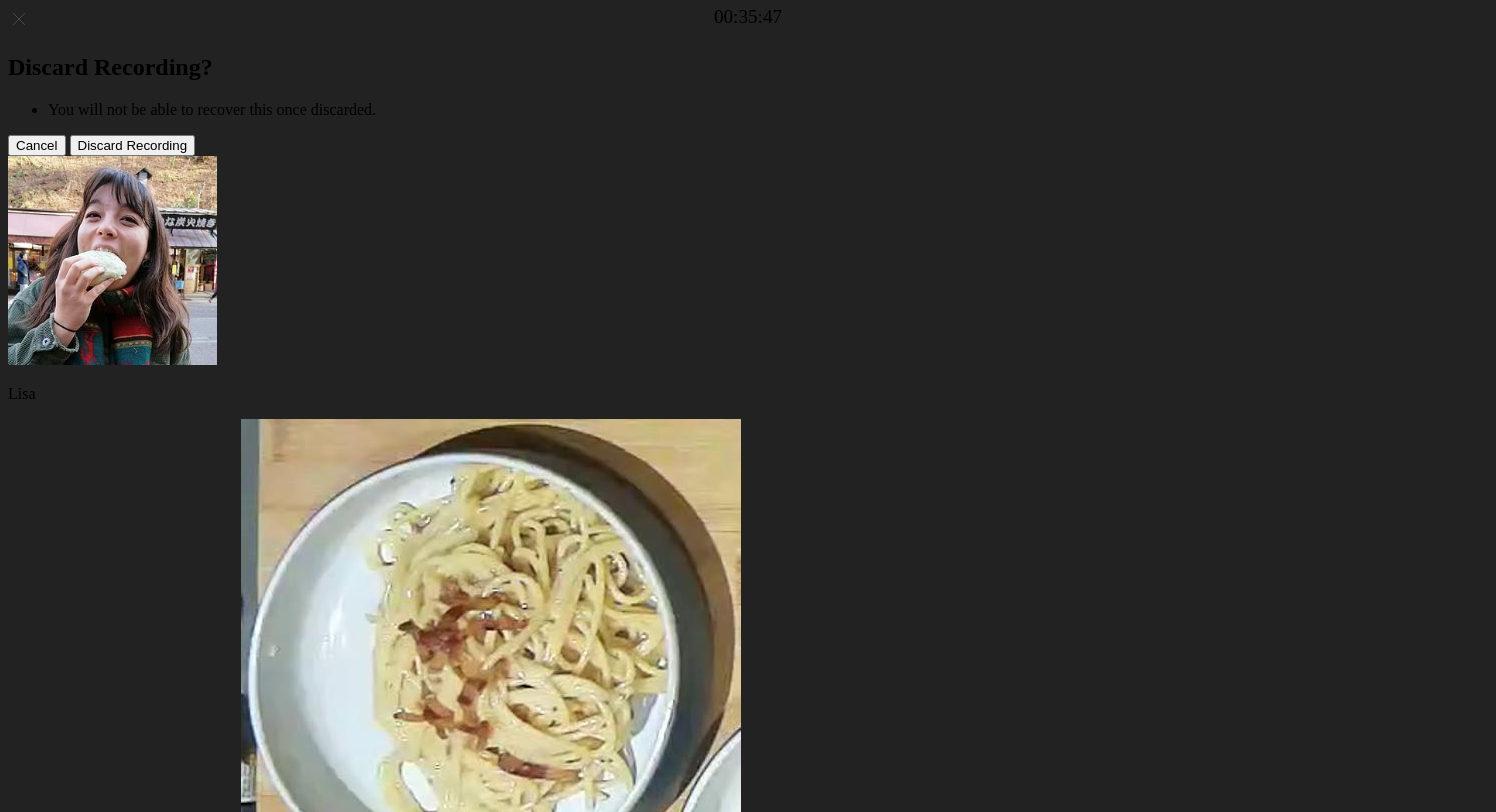 click at bounding box center [748, 1695] 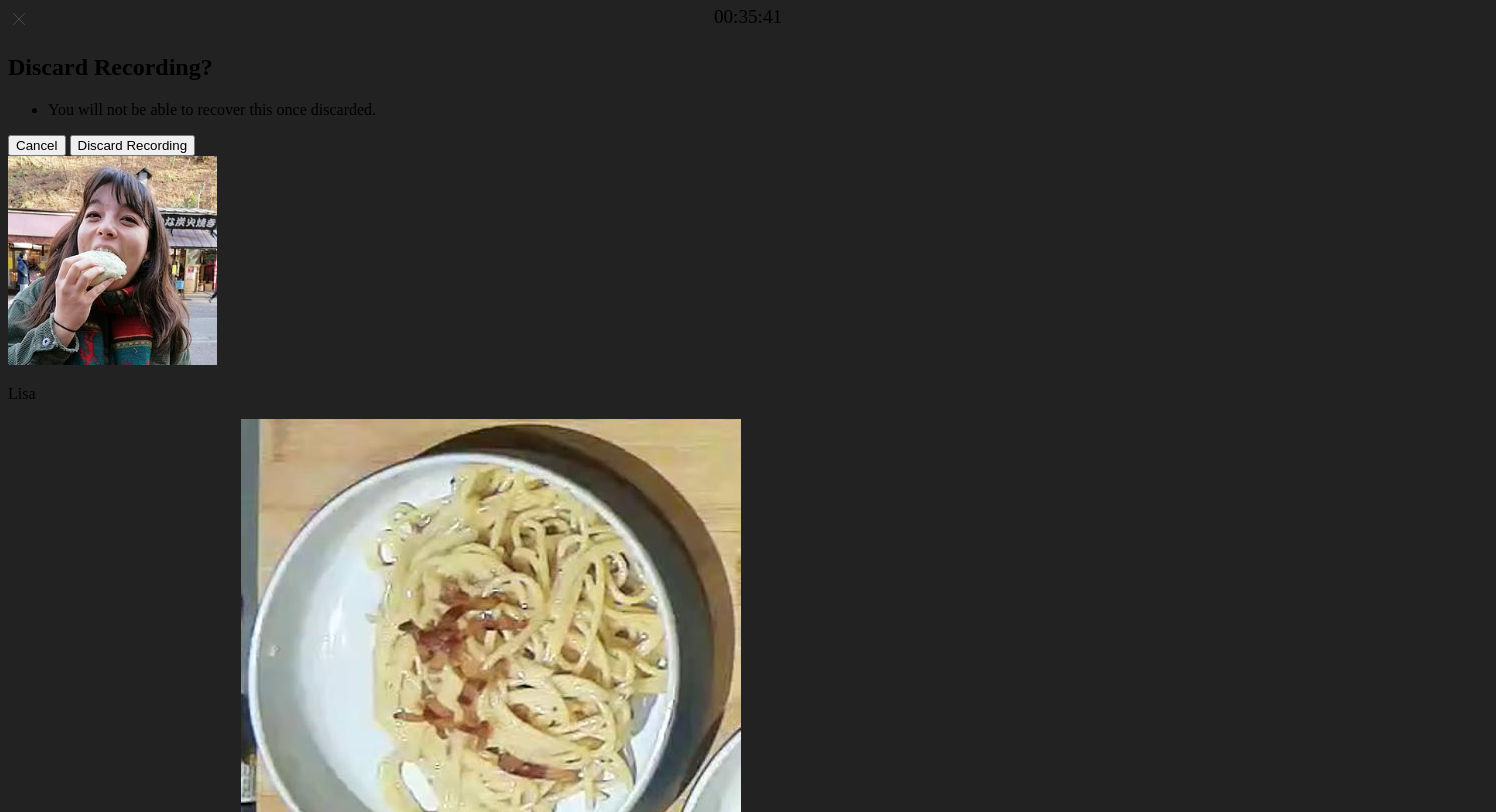 click at bounding box center (748, 1695) 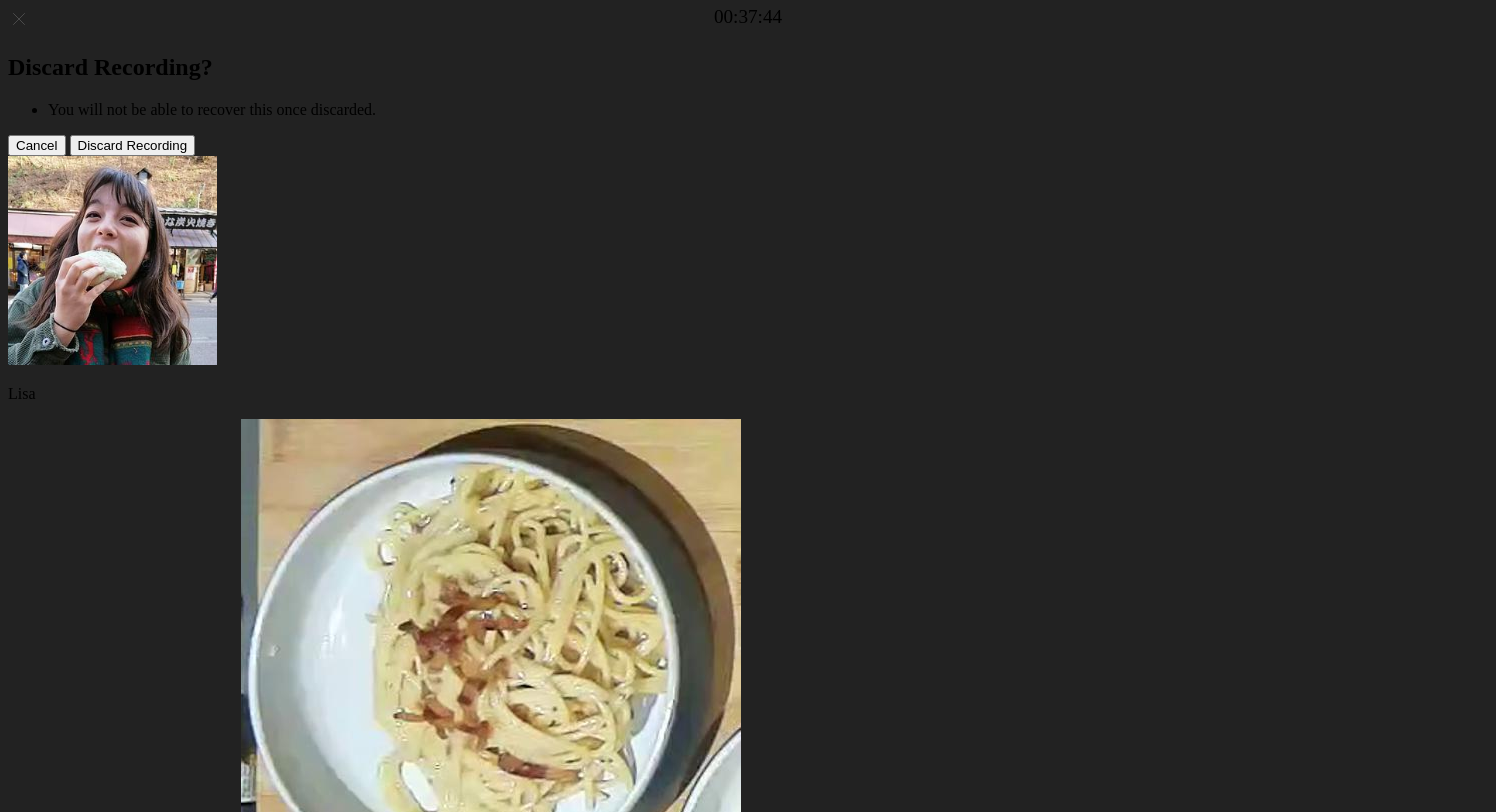click at bounding box center [748, 1695] 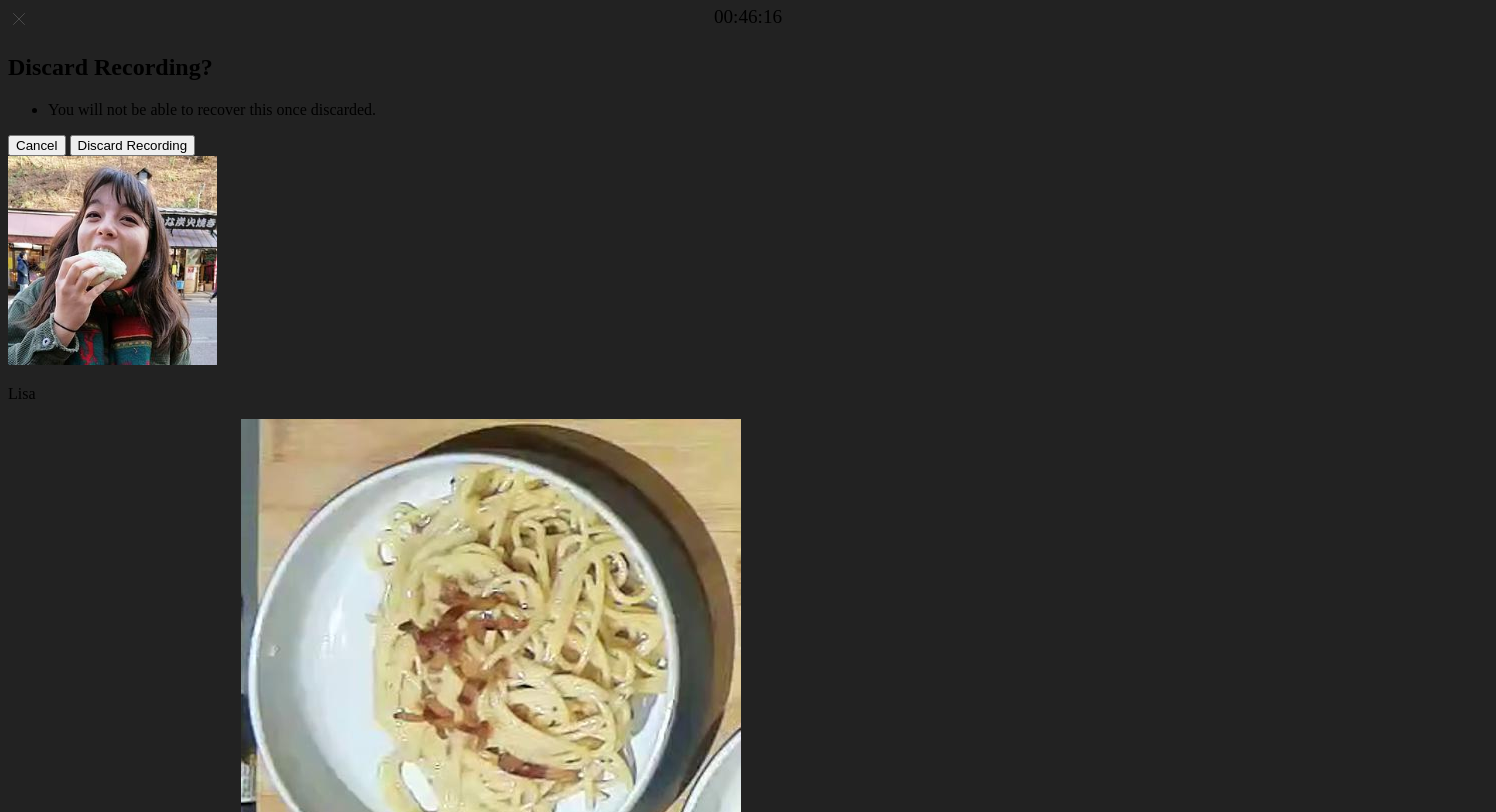 click on "04:05
01:17" at bounding box center (748, 1695) 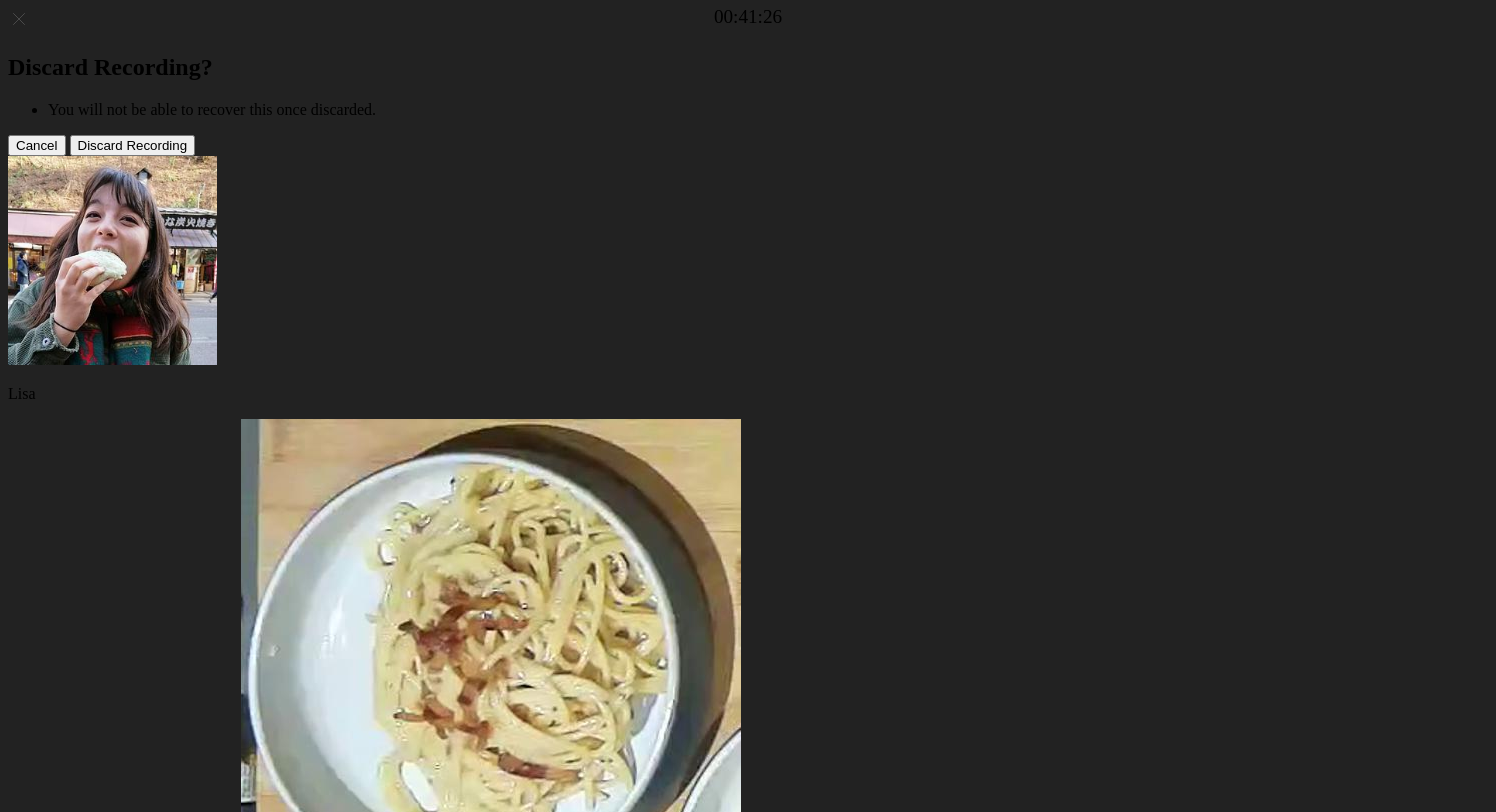 click at bounding box center (748, 1695) 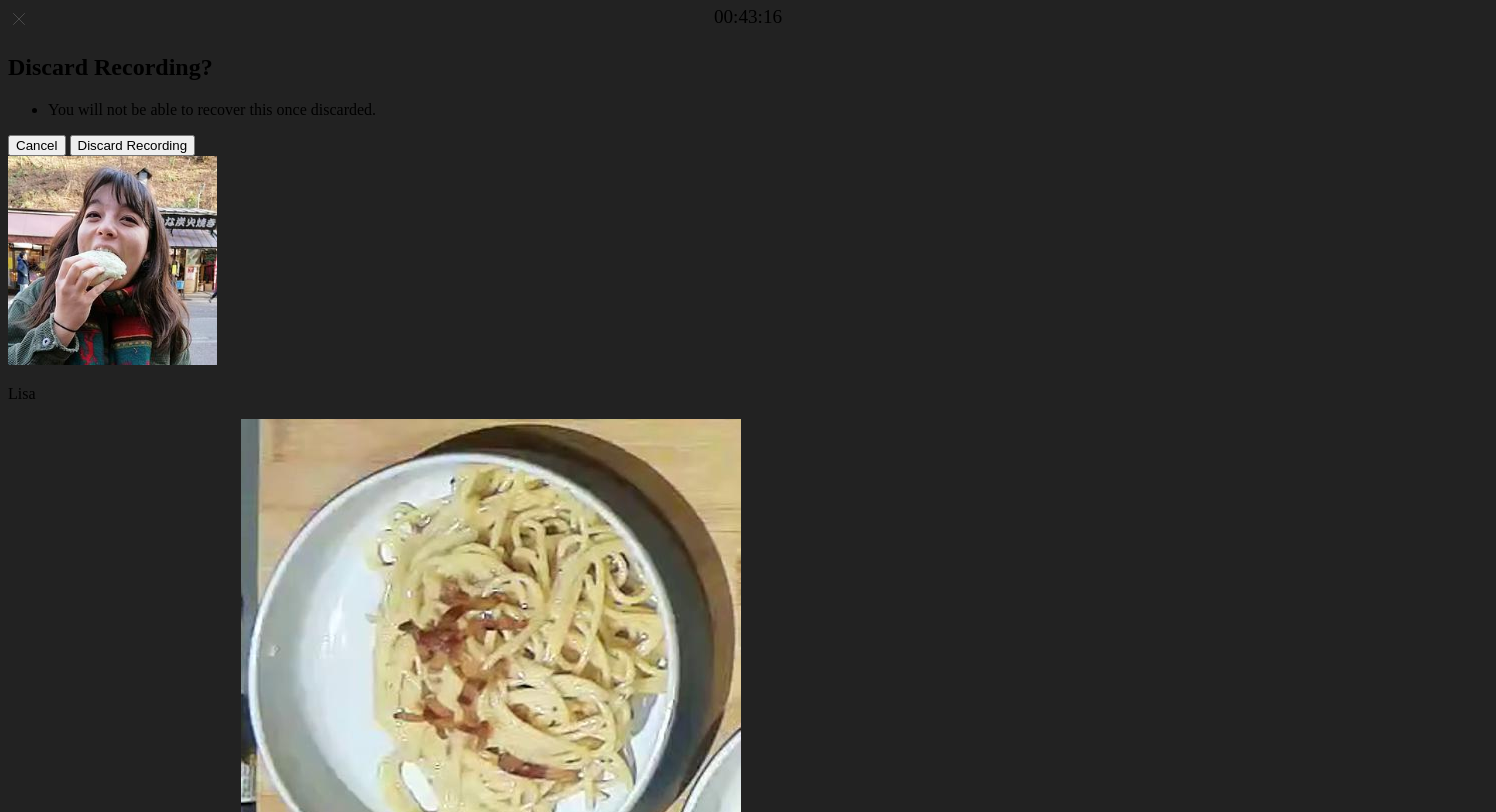 click at bounding box center [748, 1695] 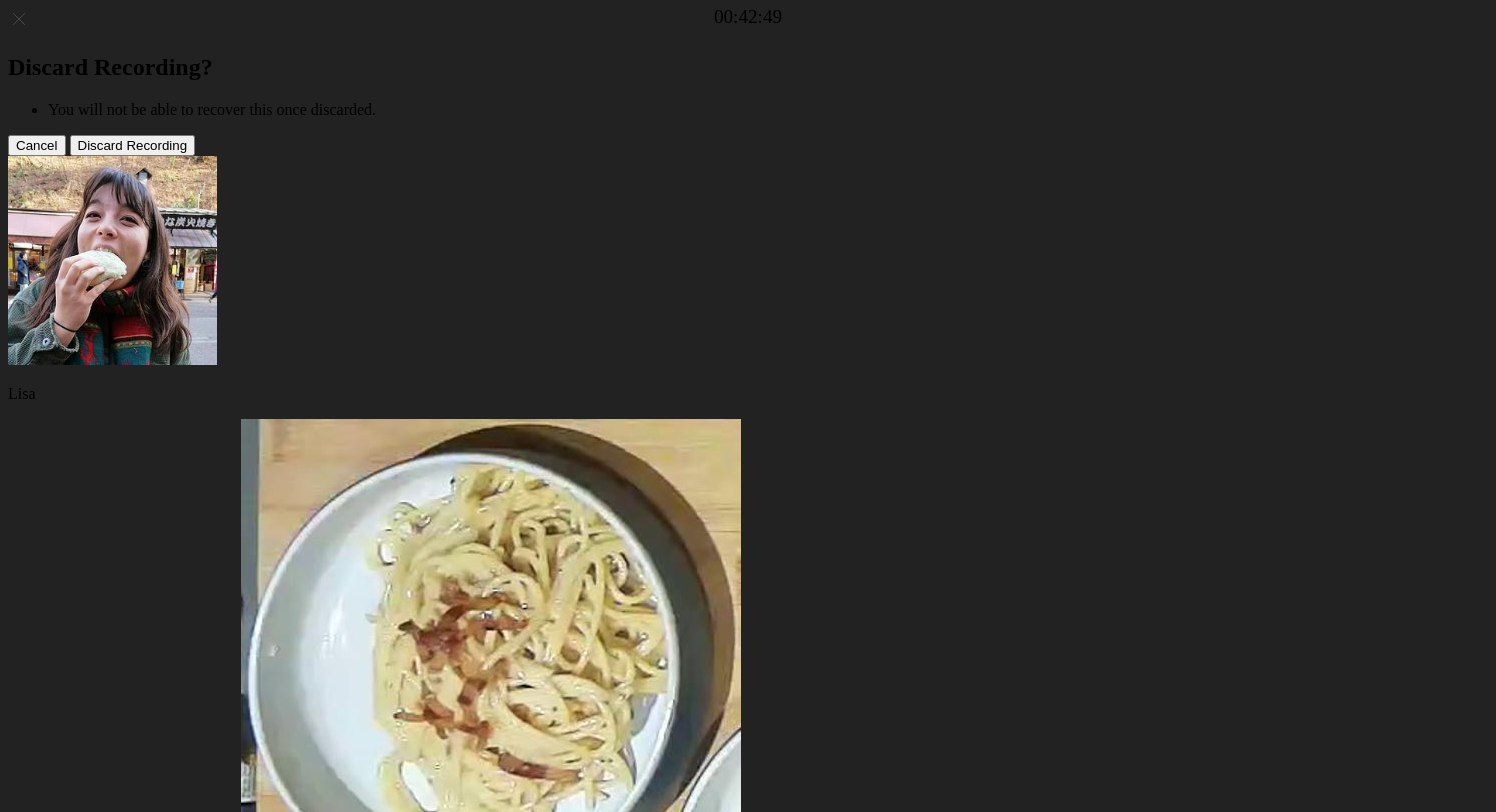 click at bounding box center [748, 1695] 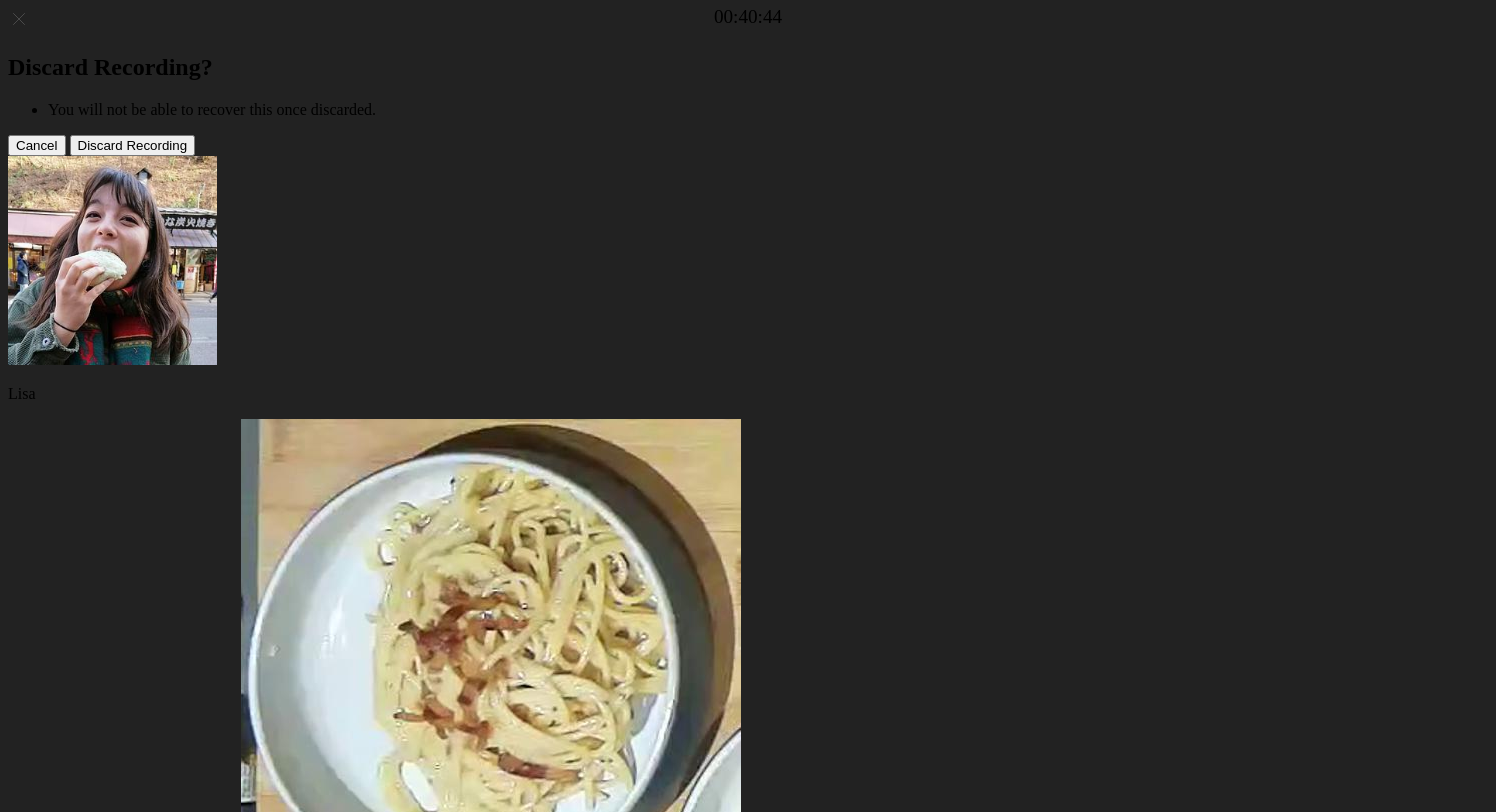 click at bounding box center [748, 1695] 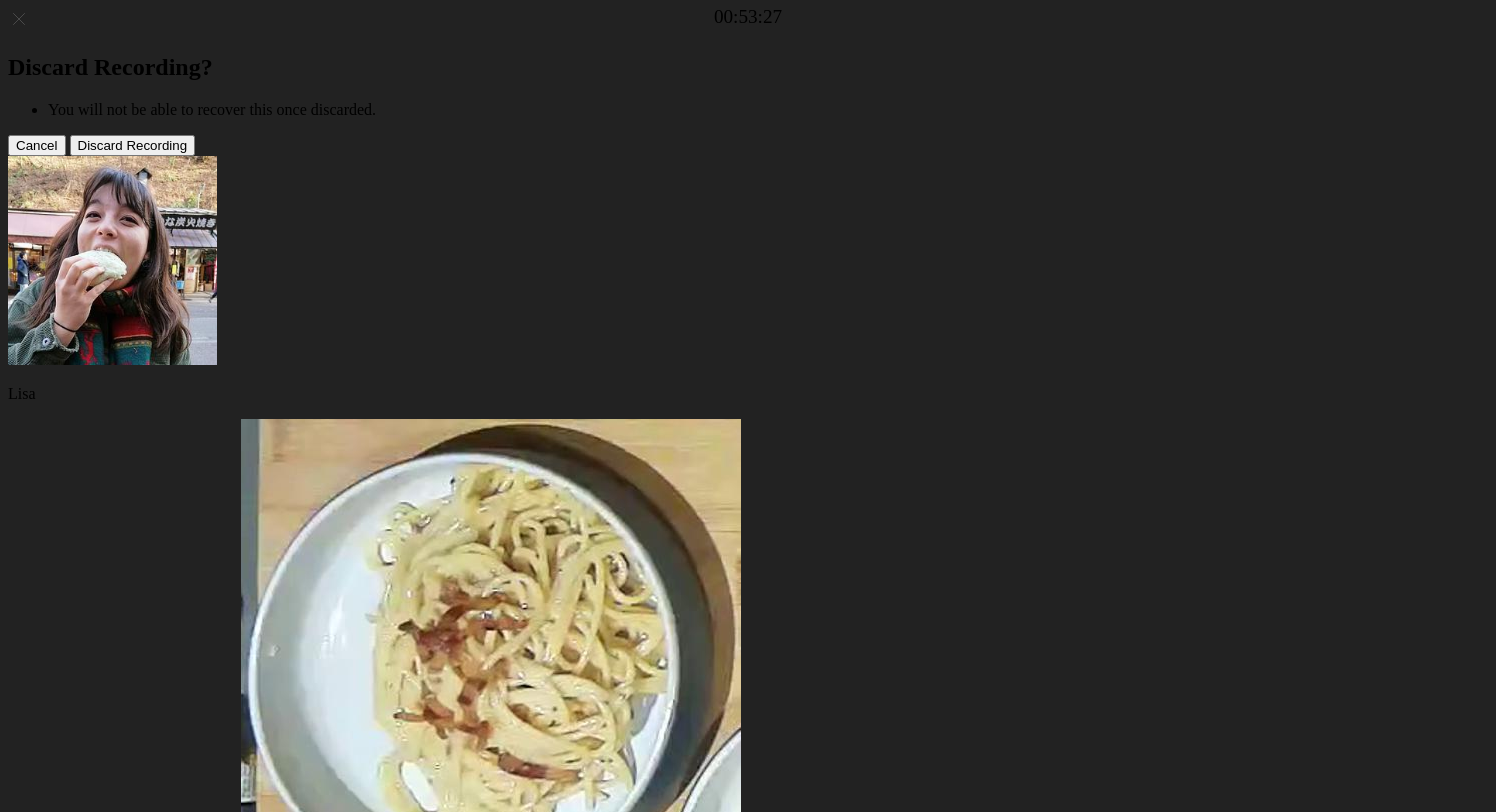 click on "05:04
00:18" at bounding box center (748, 1695) 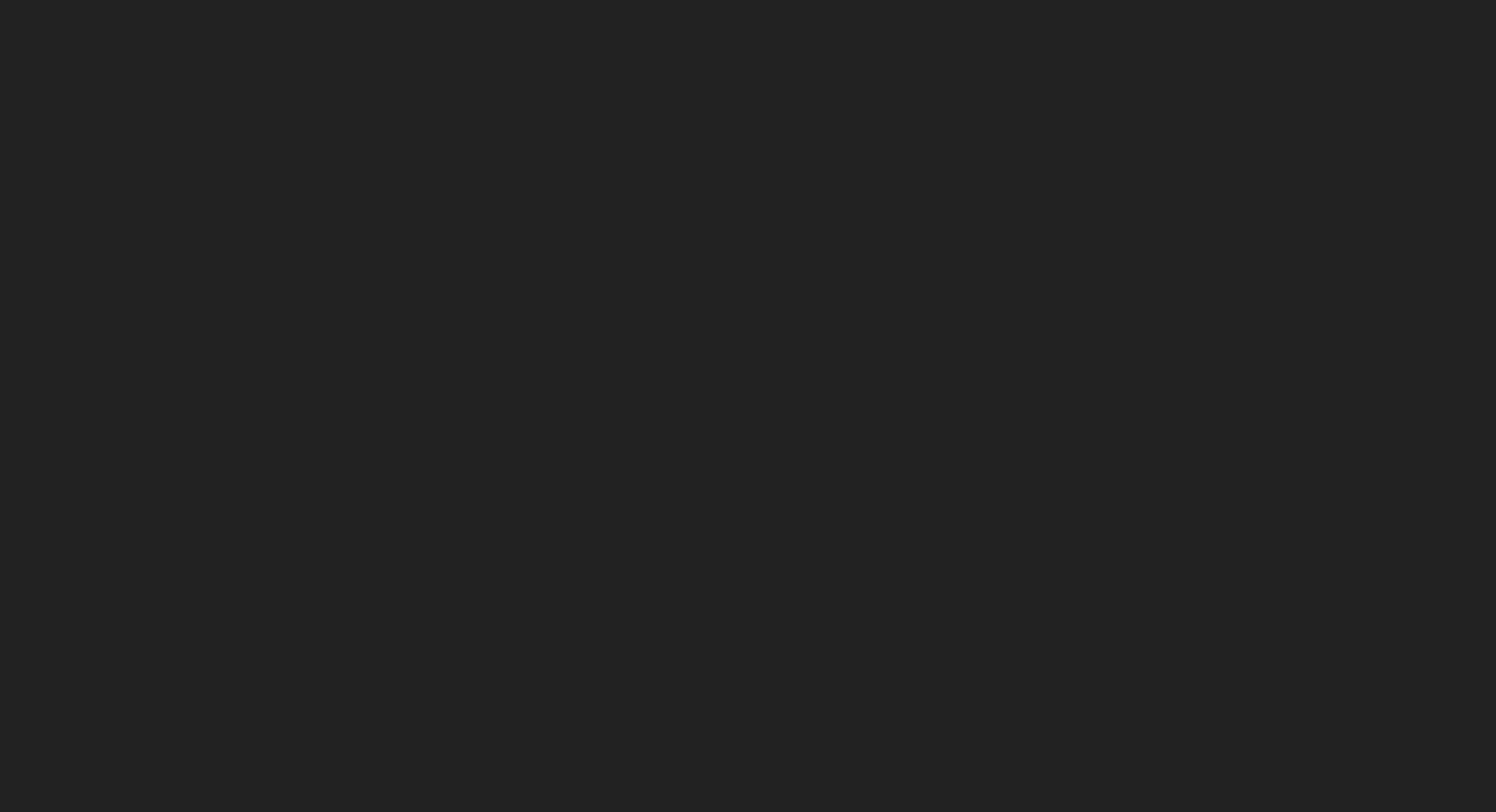 scroll, scrollTop: 0, scrollLeft: 0, axis: both 